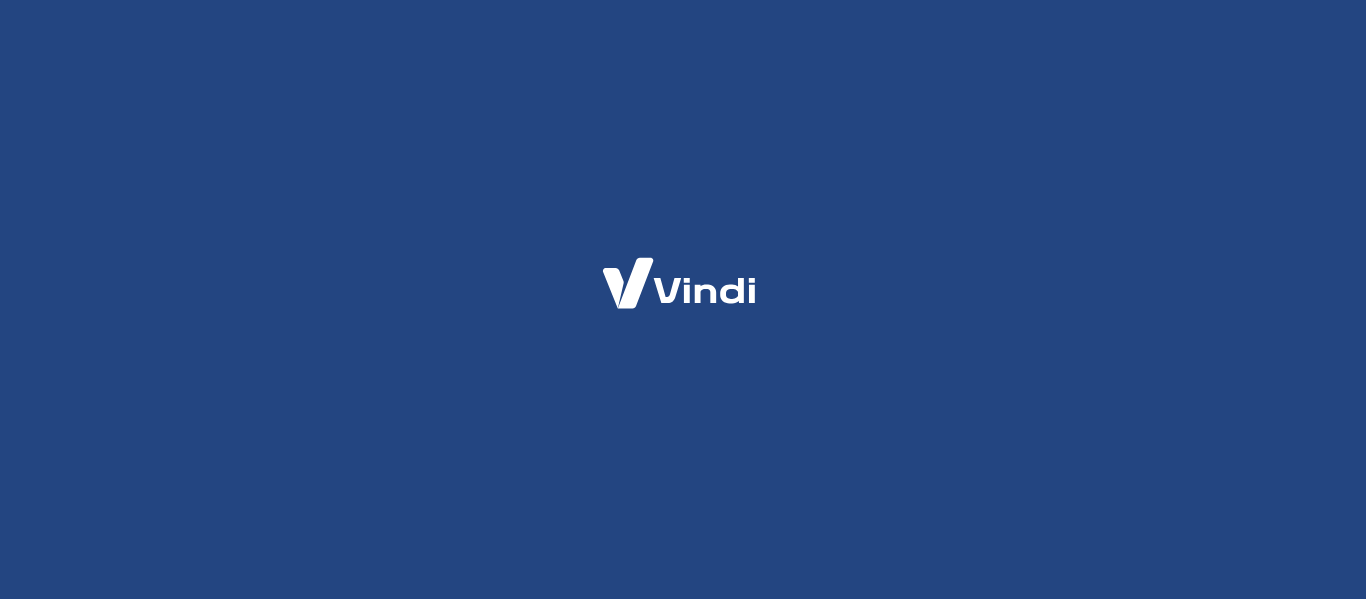 scroll, scrollTop: 0, scrollLeft: 0, axis: both 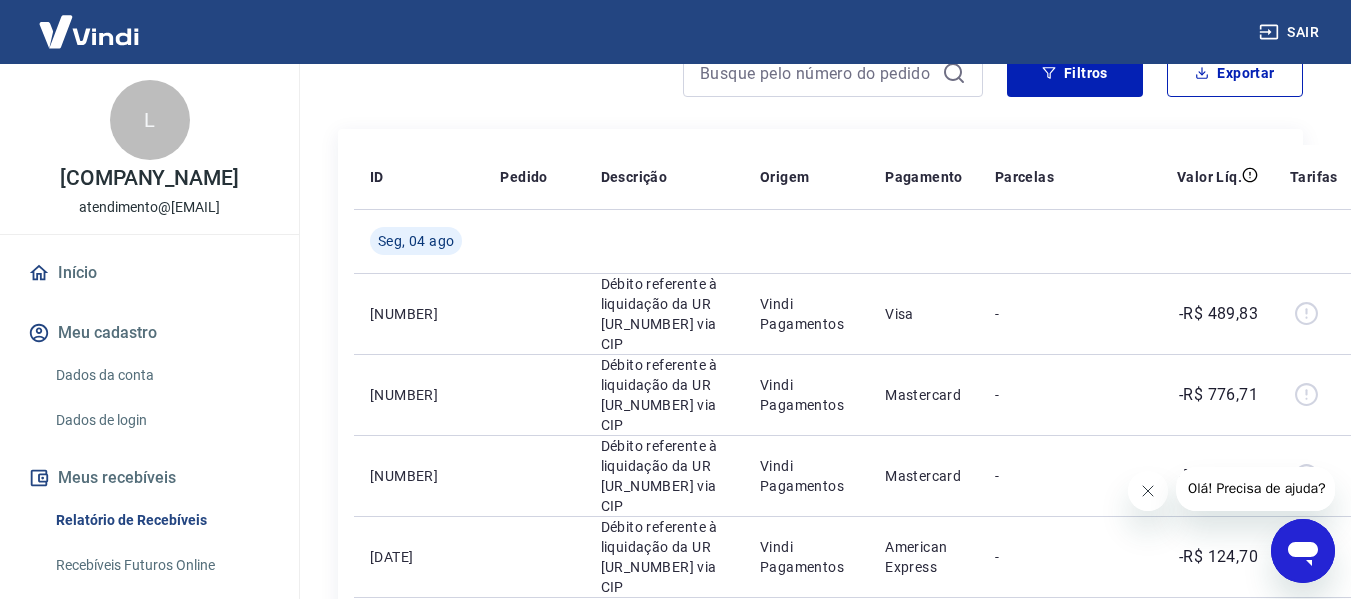 click 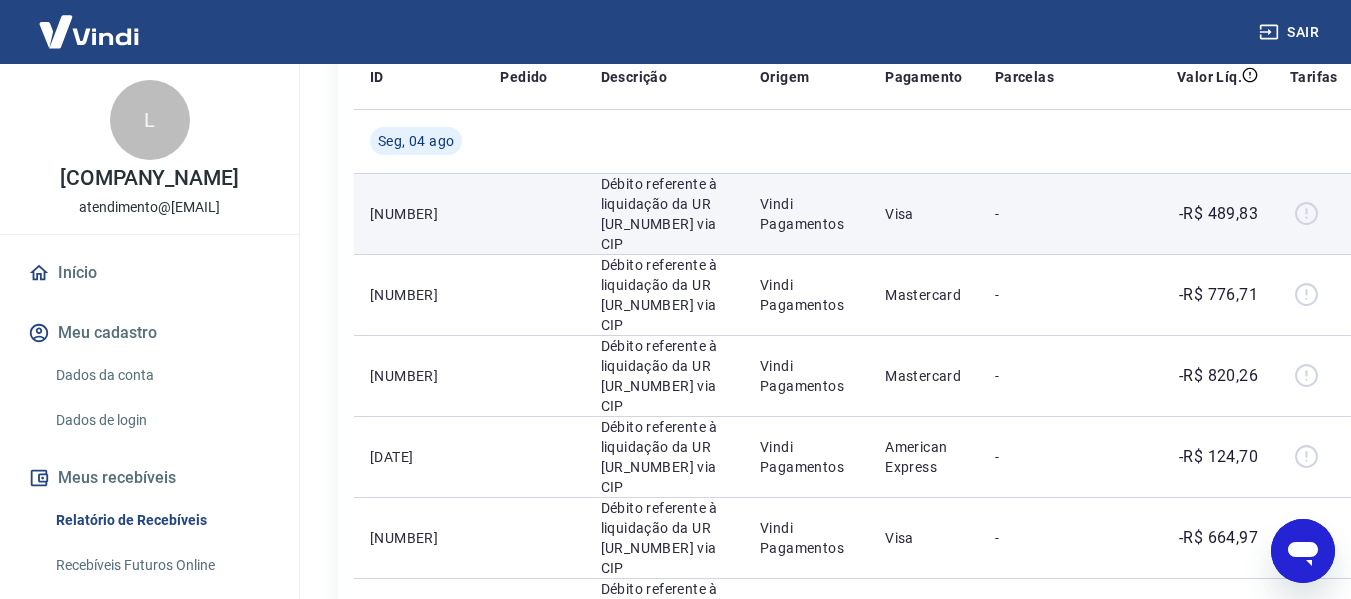 scroll, scrollTop: 0, scrollLeft: 0, axis: both 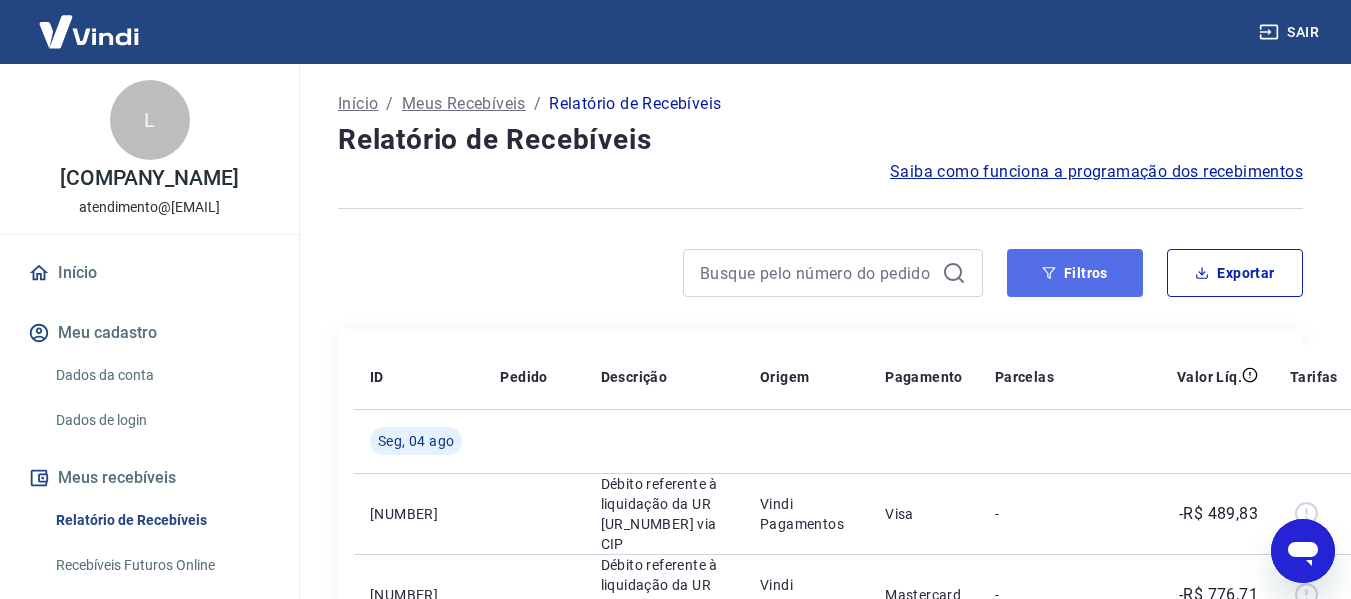 click on "Filtros" at bounding box center (1075, 273) 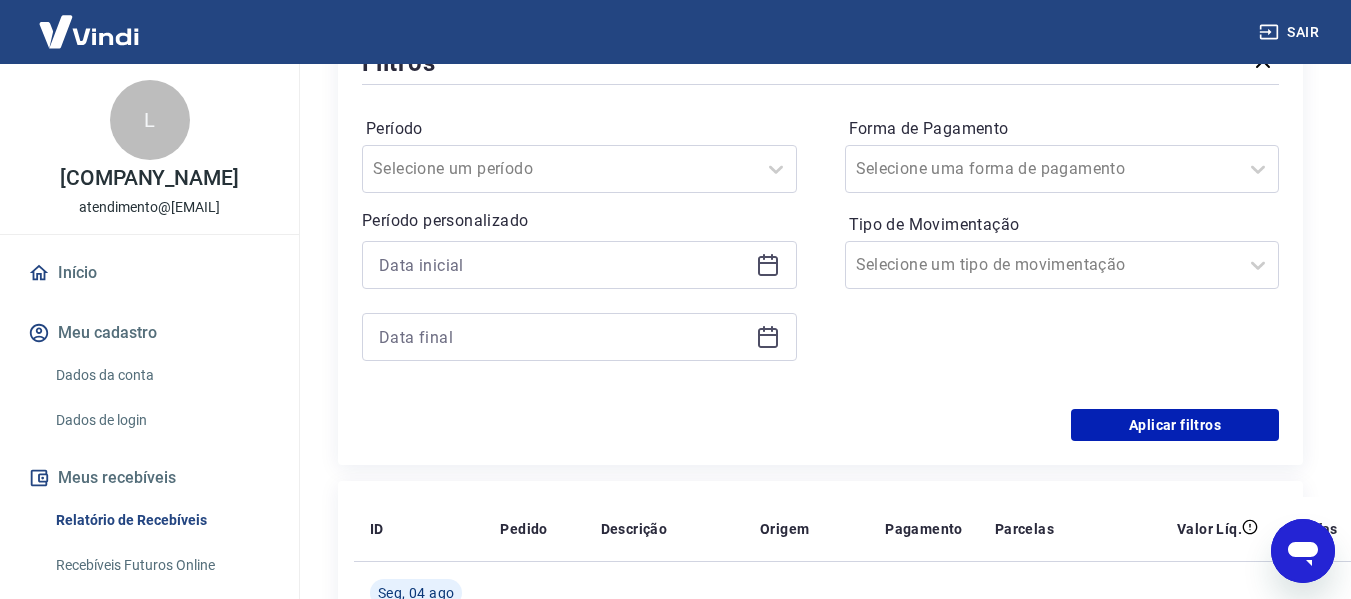 scroll, scrollTop: 300, scrollLeft: 0, axis: vertical 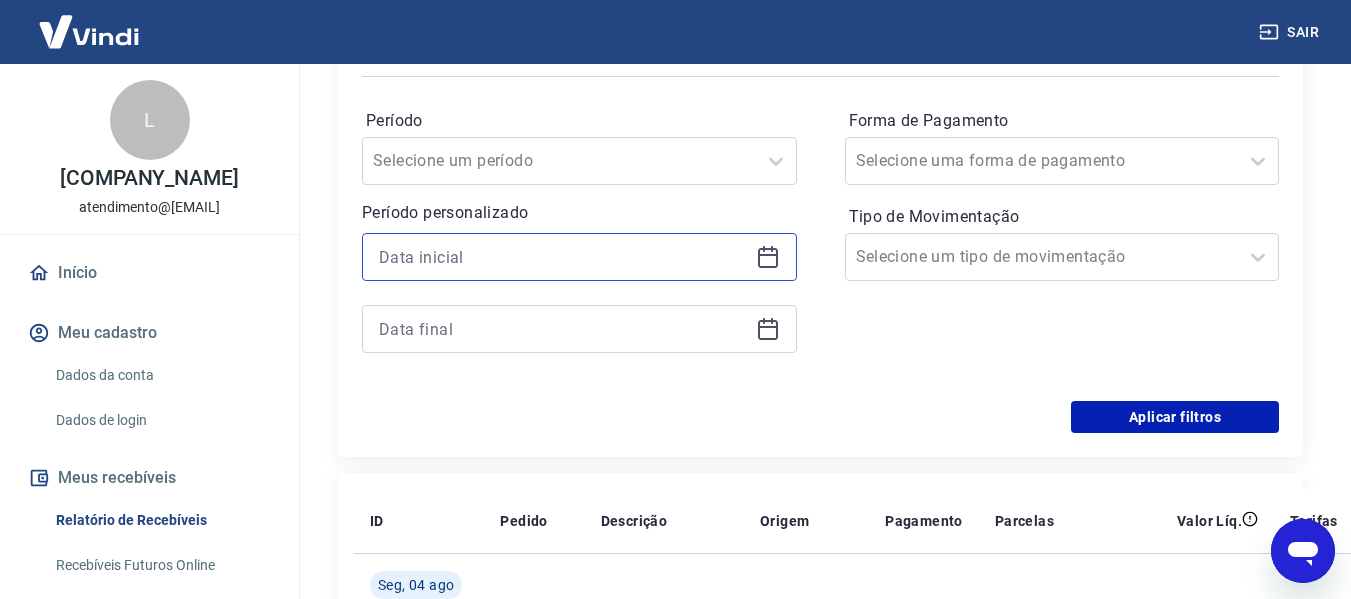 click at bounding box center (563, 257) 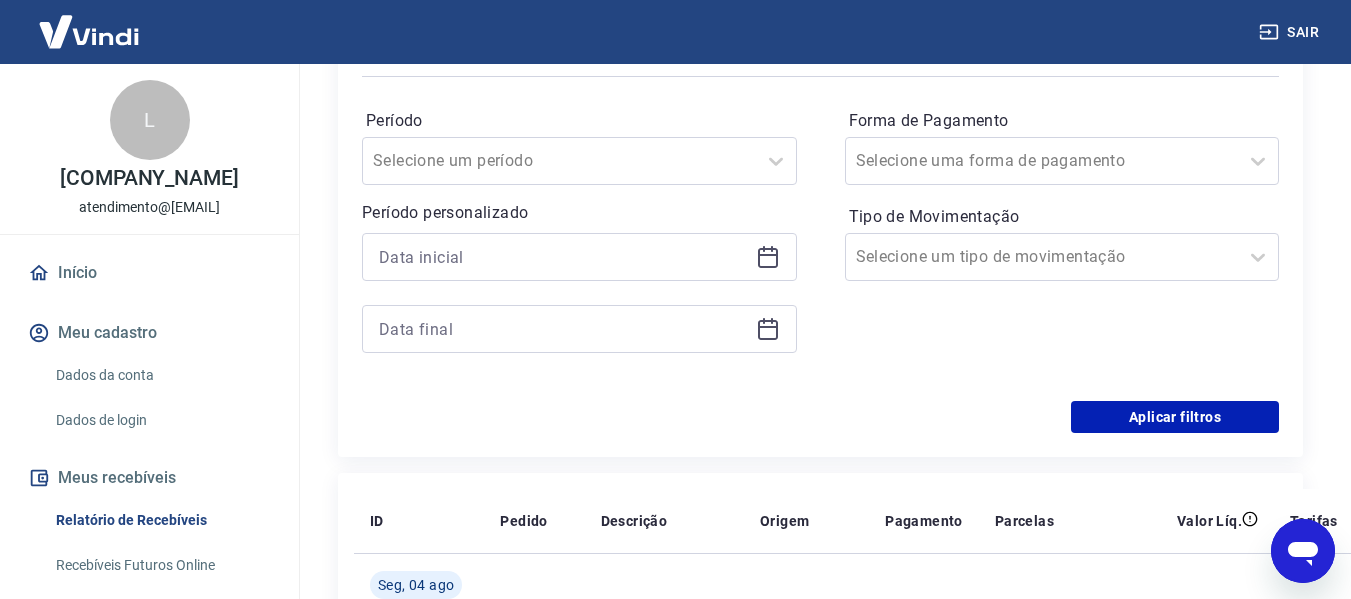 click 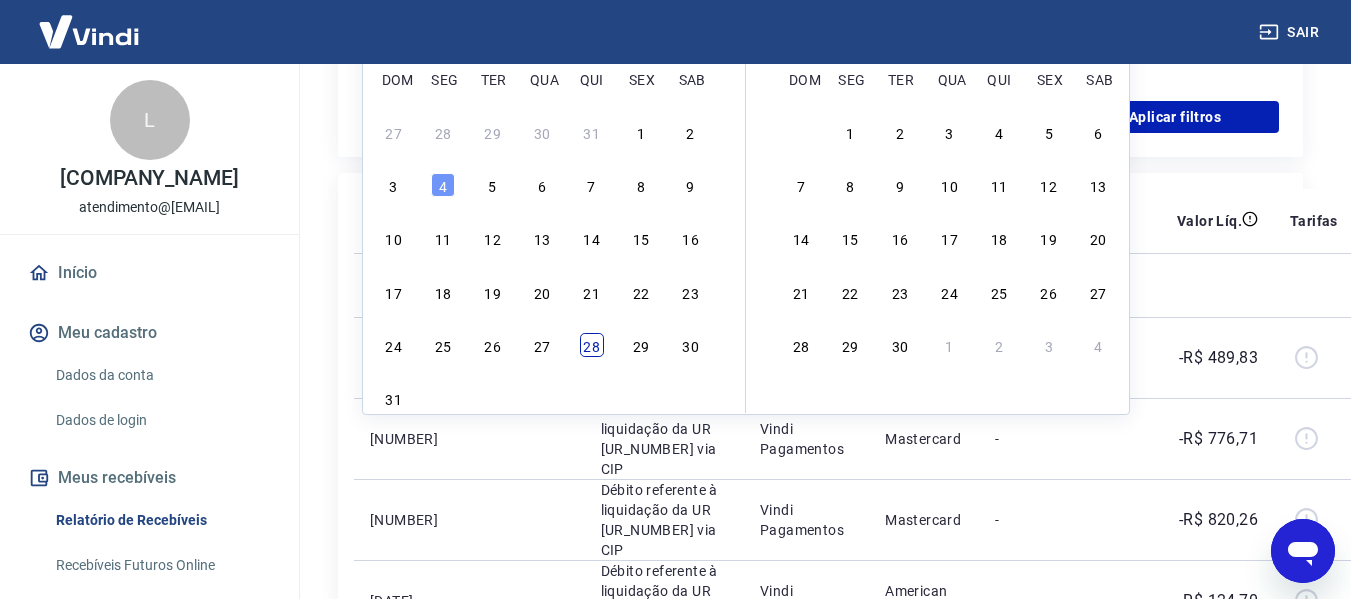 scroll, scrollTop: 500, scrollLeft: 0, axis: vertical 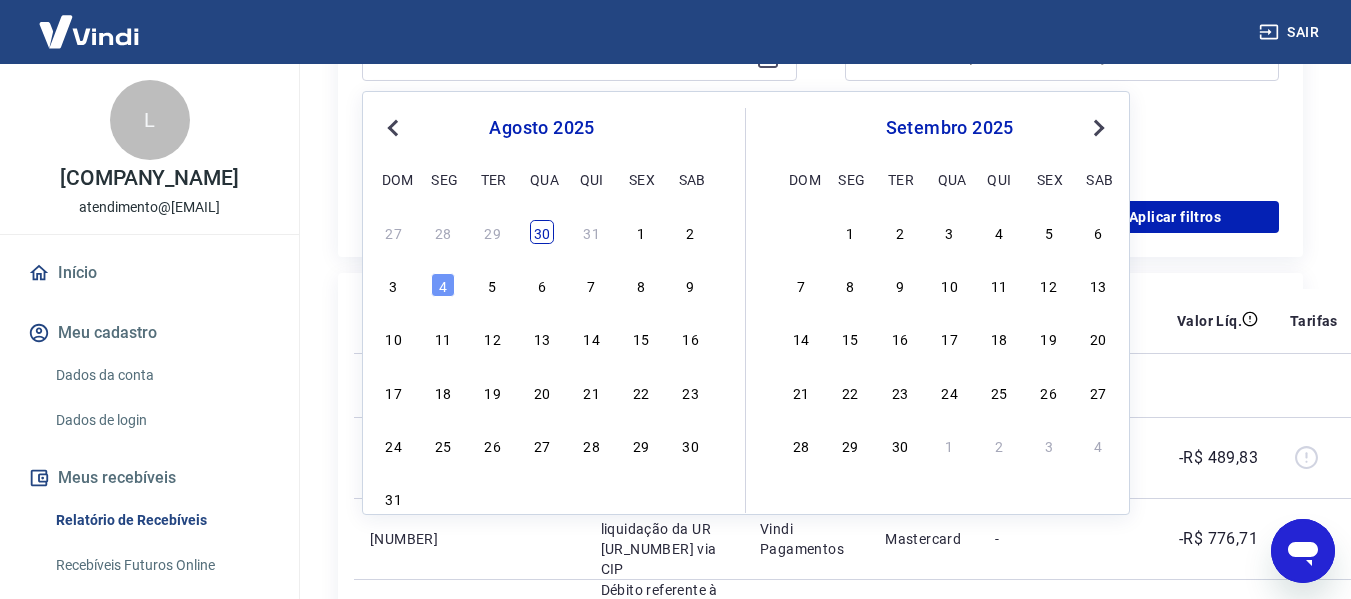 click on "30" at bounding box center [542, 232] 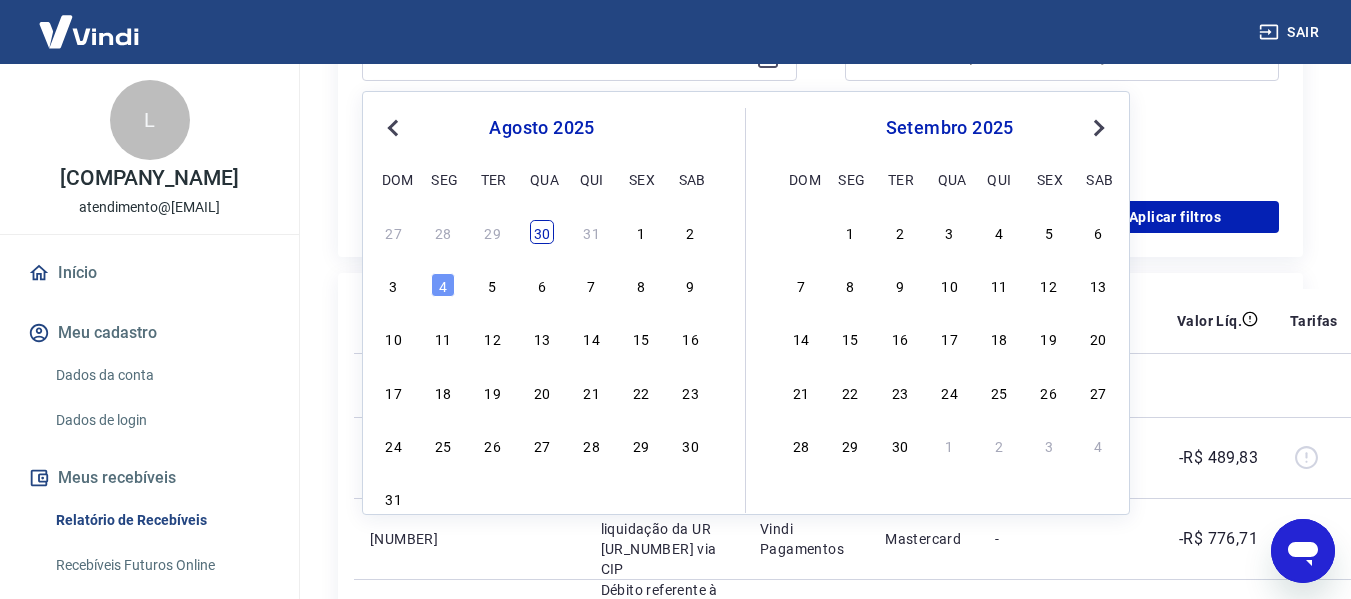 click on "Filtros Período Selecione um período Período personalizado Previous Month Next Month [MONTH] [YEAR] dom seg ter qua qui sex sab 27 28 29 30 31 1 2 3 4 5 6 7 8 9 10 11 12 13 14 15 16 17 18 19 20 21 22 23 24 25 26 27 28 29 30 31 [MONTH] [YEAR] dom seg ter qua qui sex sab 1 2 3 4 5 6 7 8 9 10 11 12 13 14 15 16 17 18 19 20 21 22 23 24 25 26 27 28 29 30 1 2 3 4 Forma de Pagamento Selecione uma forma de pagamento Tipo de Movimentação Selecione um tipo de movimentação Aplicar filtros" at bounding box center [820, 35] 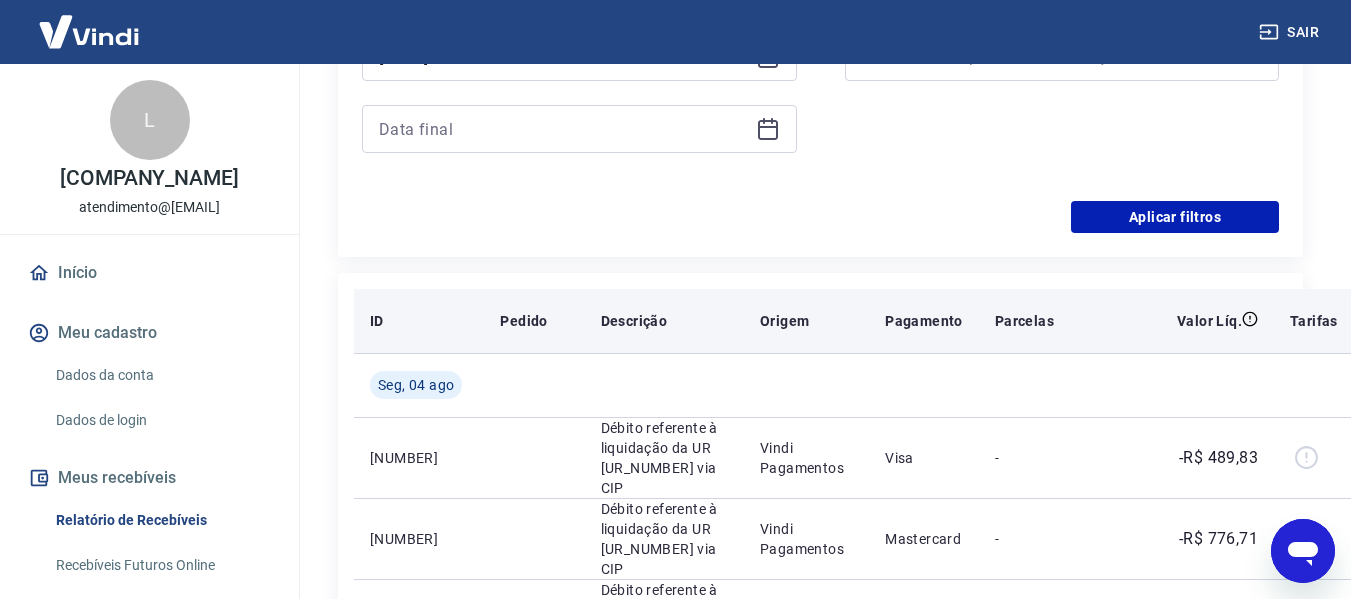 type on "[DATE]" 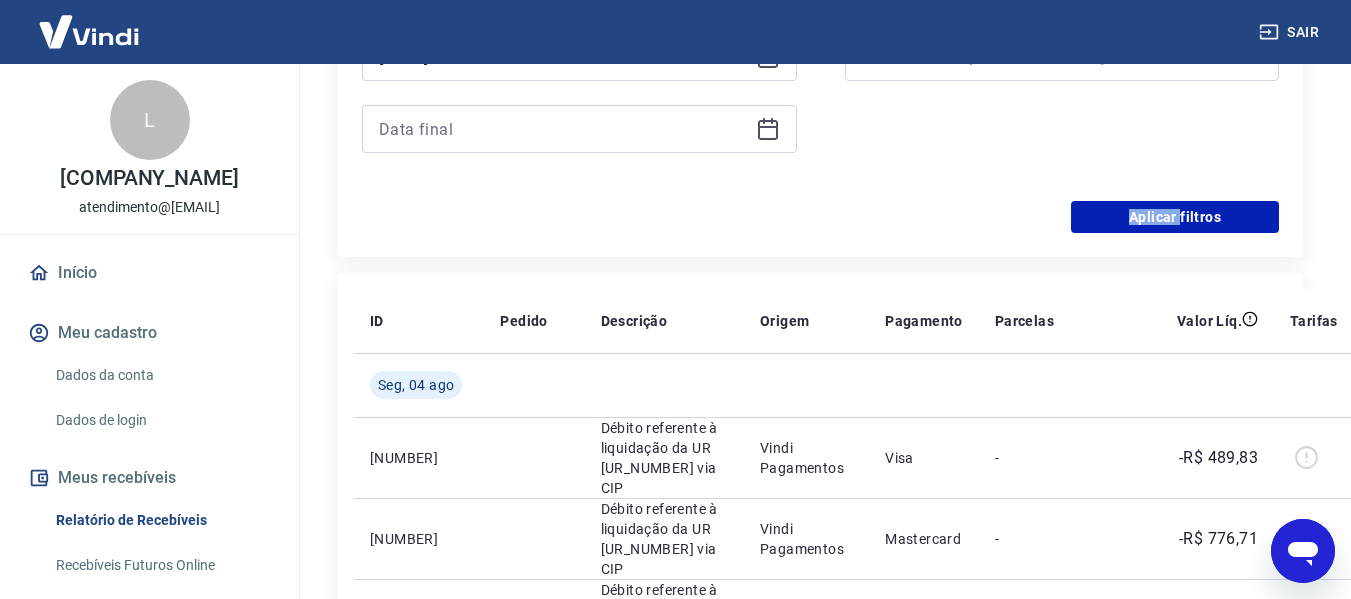 scroll, scrollTop: 300, scrollLeft: 0, axis: vertical 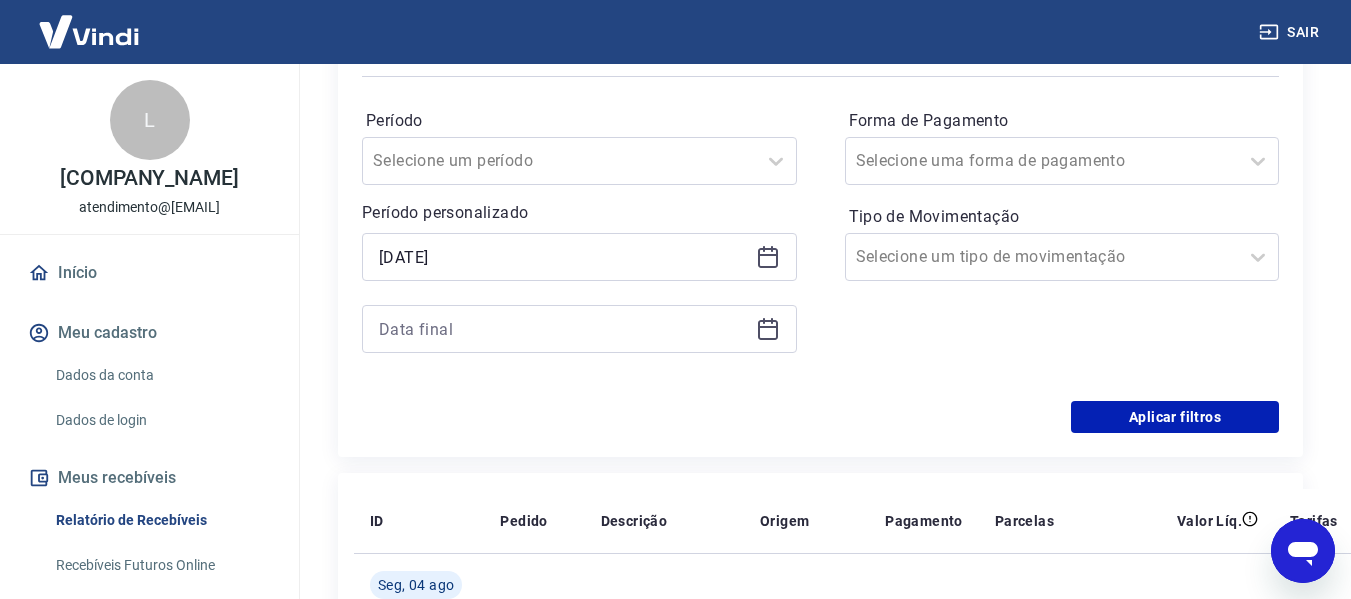 click 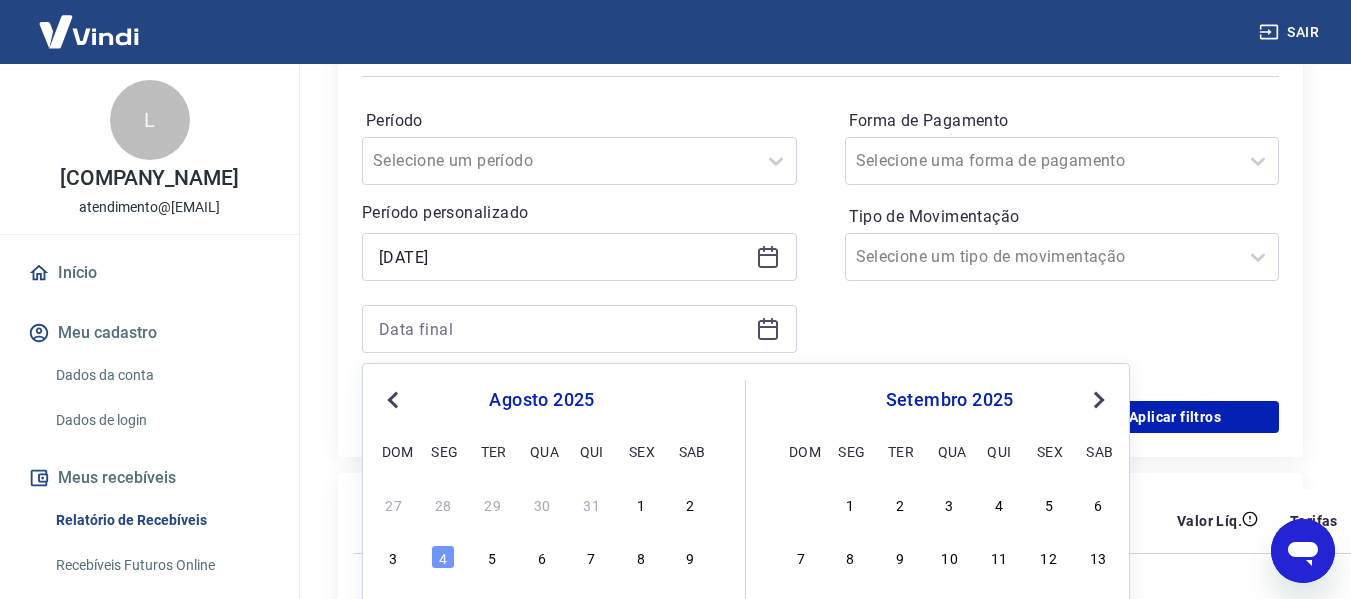 click on "30" at bounding box center [542, 504] 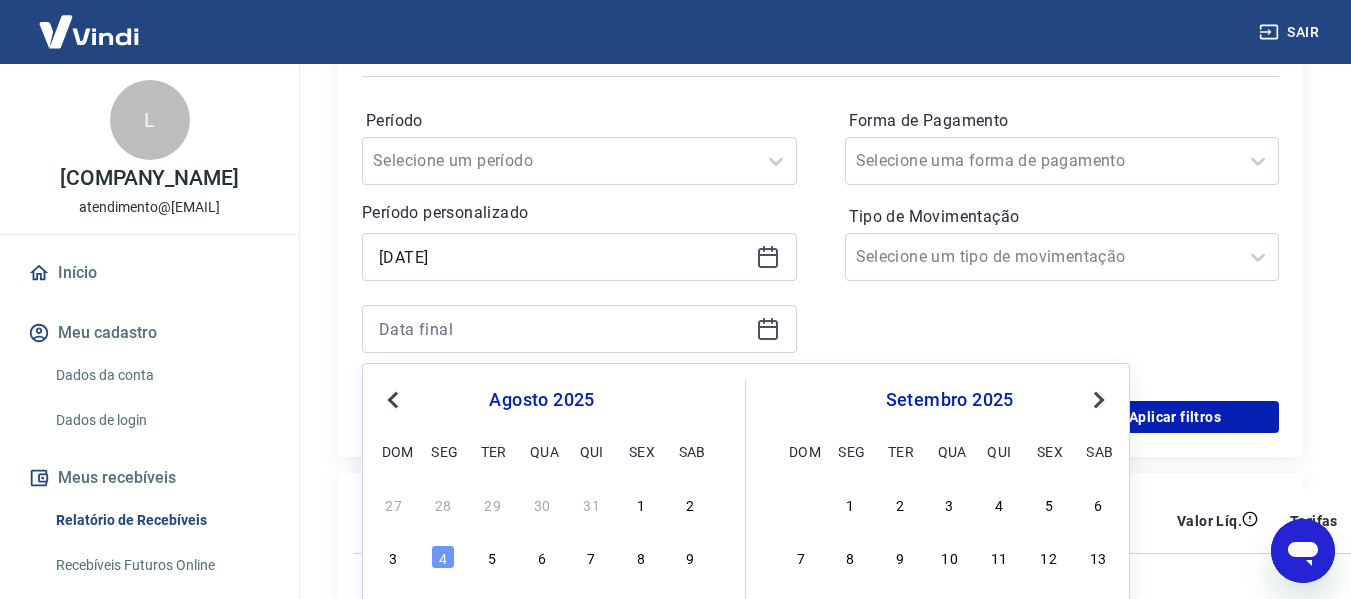 click on "Pedido" at bounding box center [534, 521] 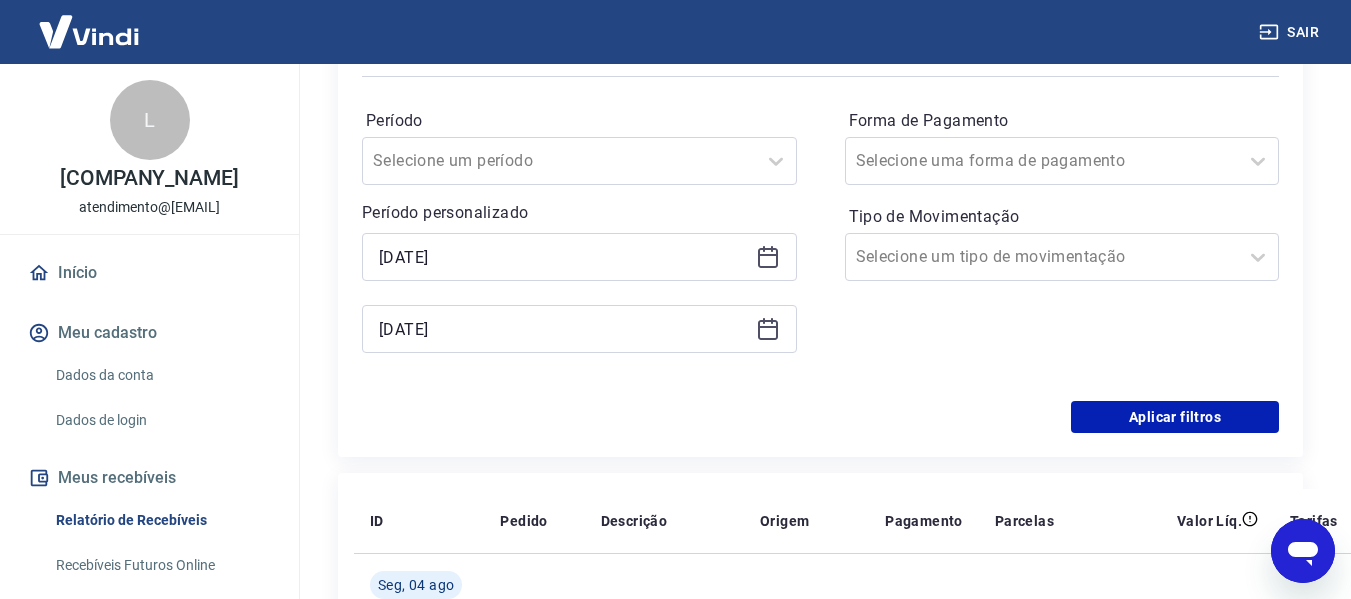 type on "[DATE]" 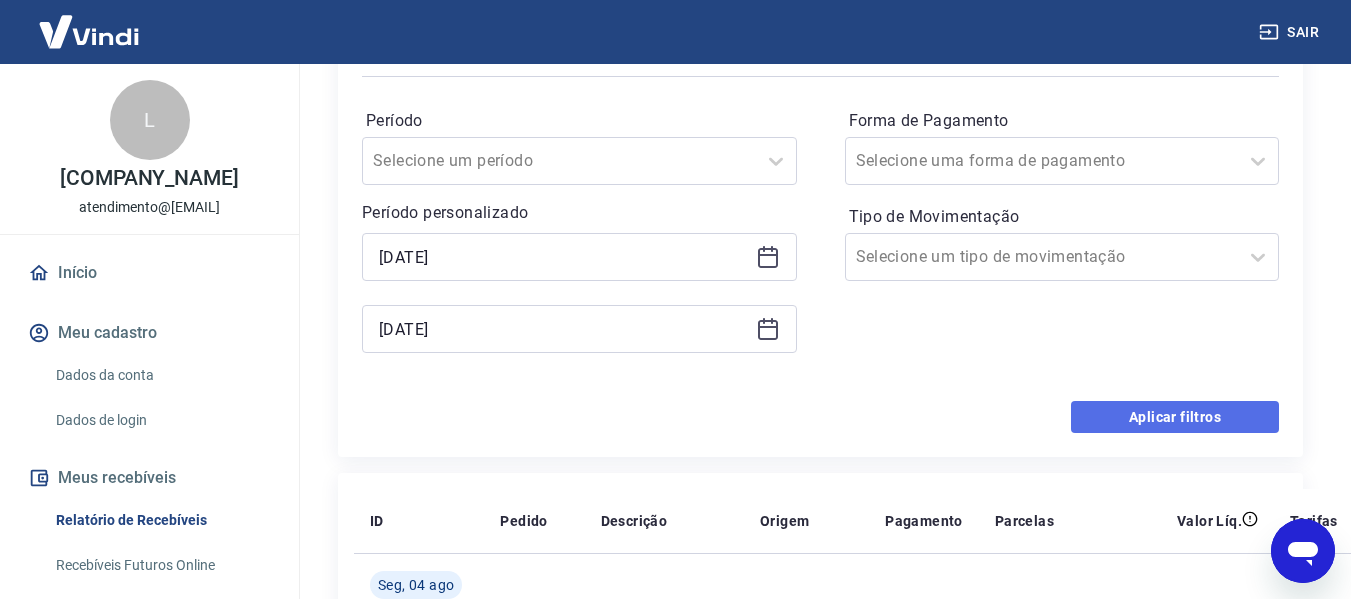 click on "Aplicar filtros" at bounding box center [1175, 417] 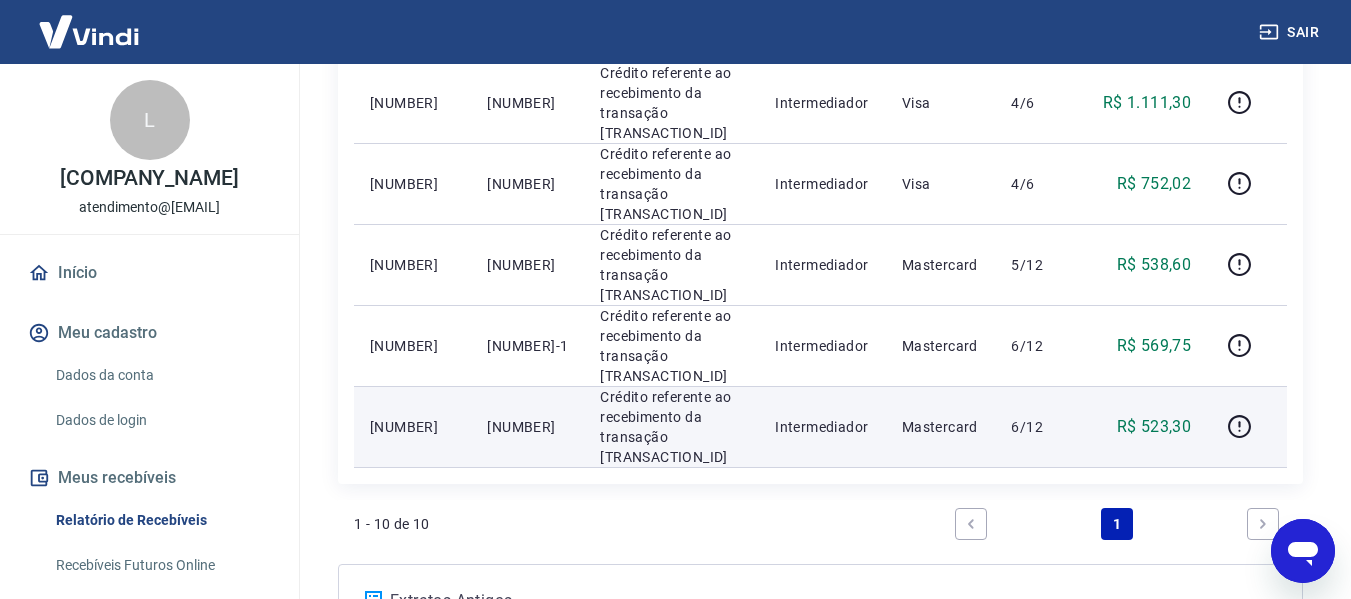 scroll, scrollTop: 879, scrollLeft: 0, axis: vertical 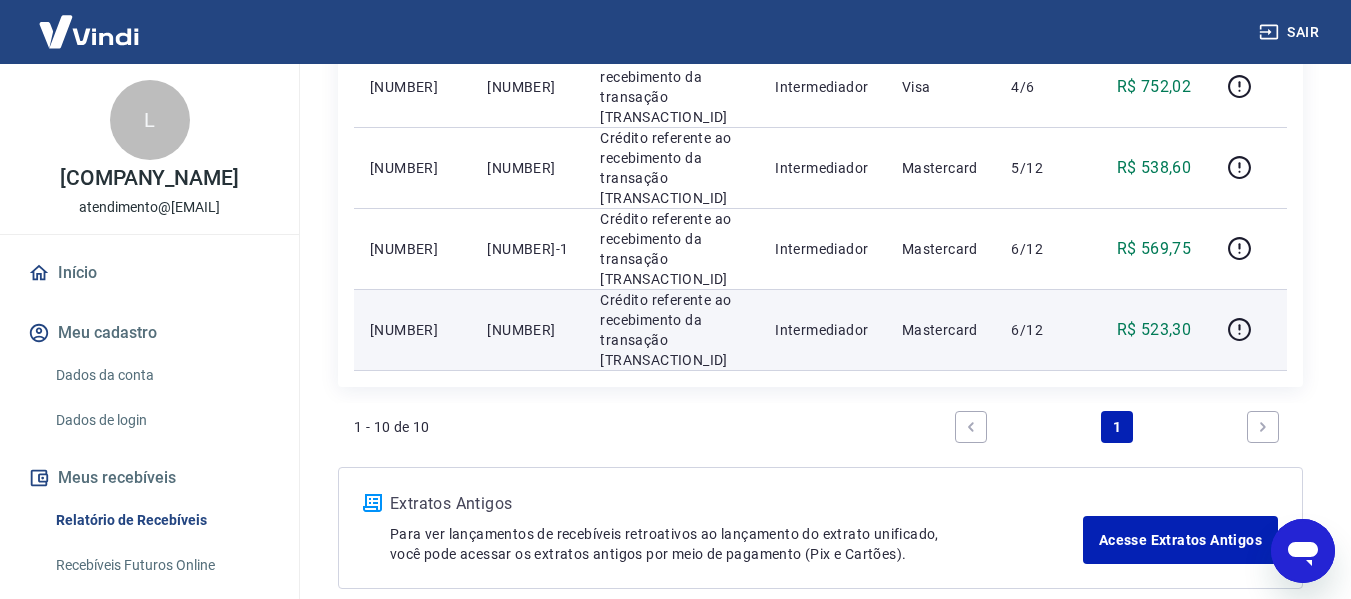 click on "[NUMBER]" at bounding box center [527, 330] 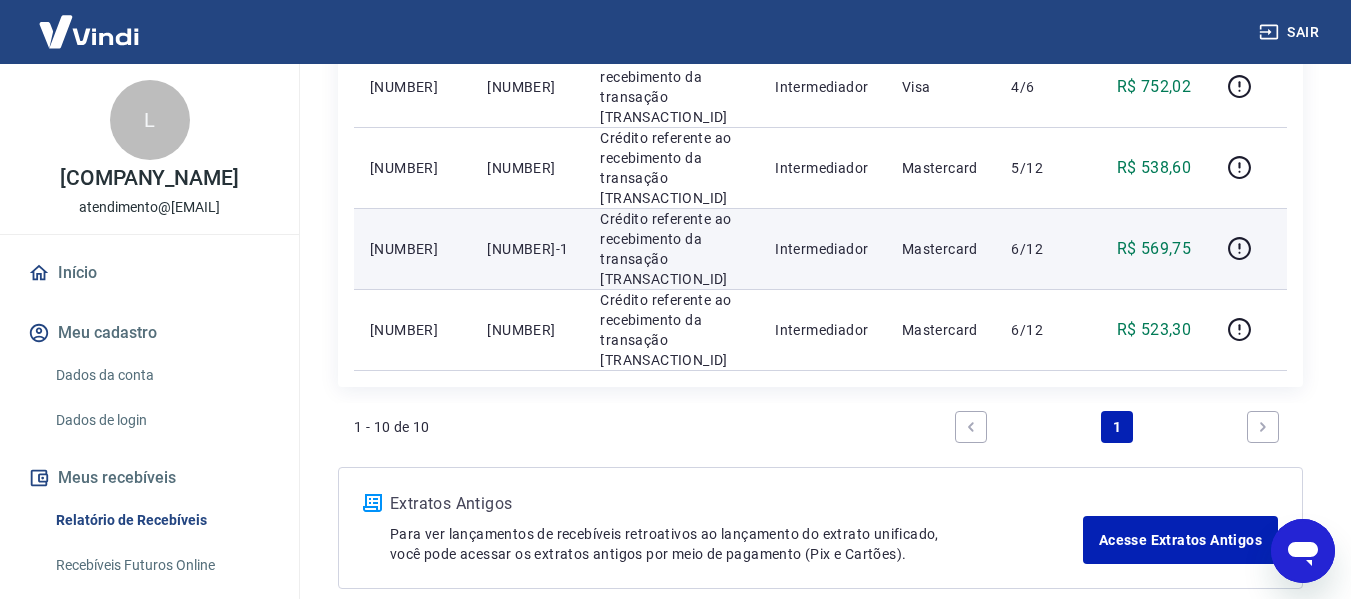 click on "[NUMBER]" at bounding box center (412, 249) 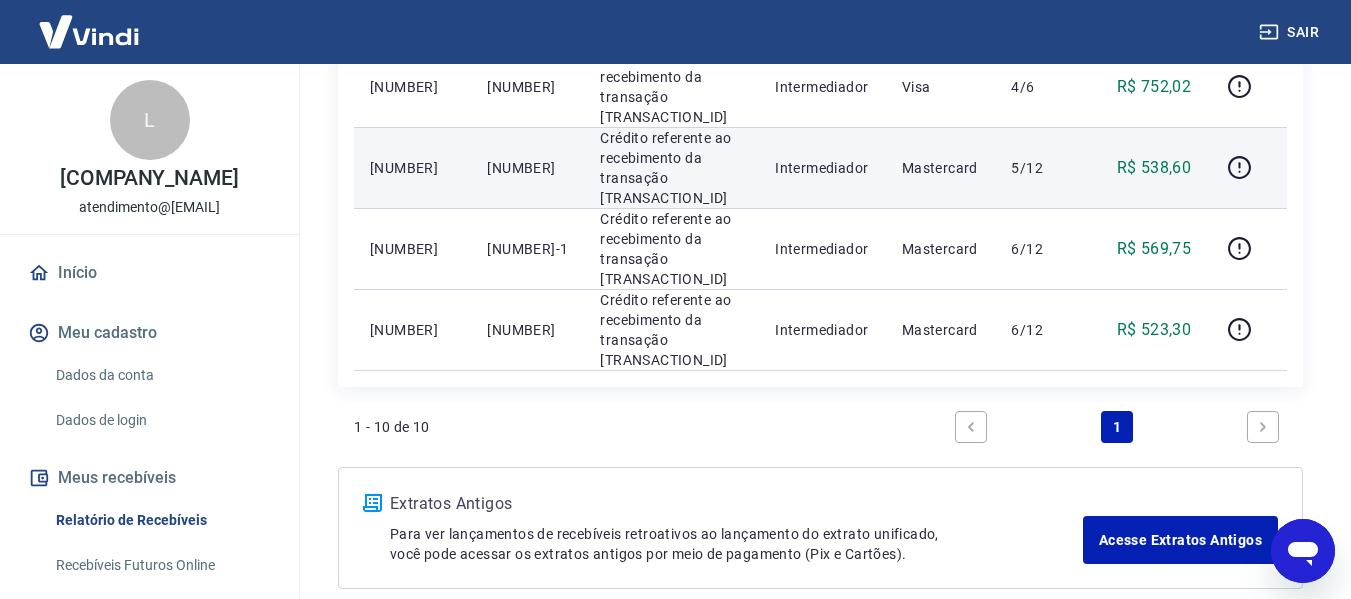 click on "[NUMBER]" at bounding box center [412, 168] 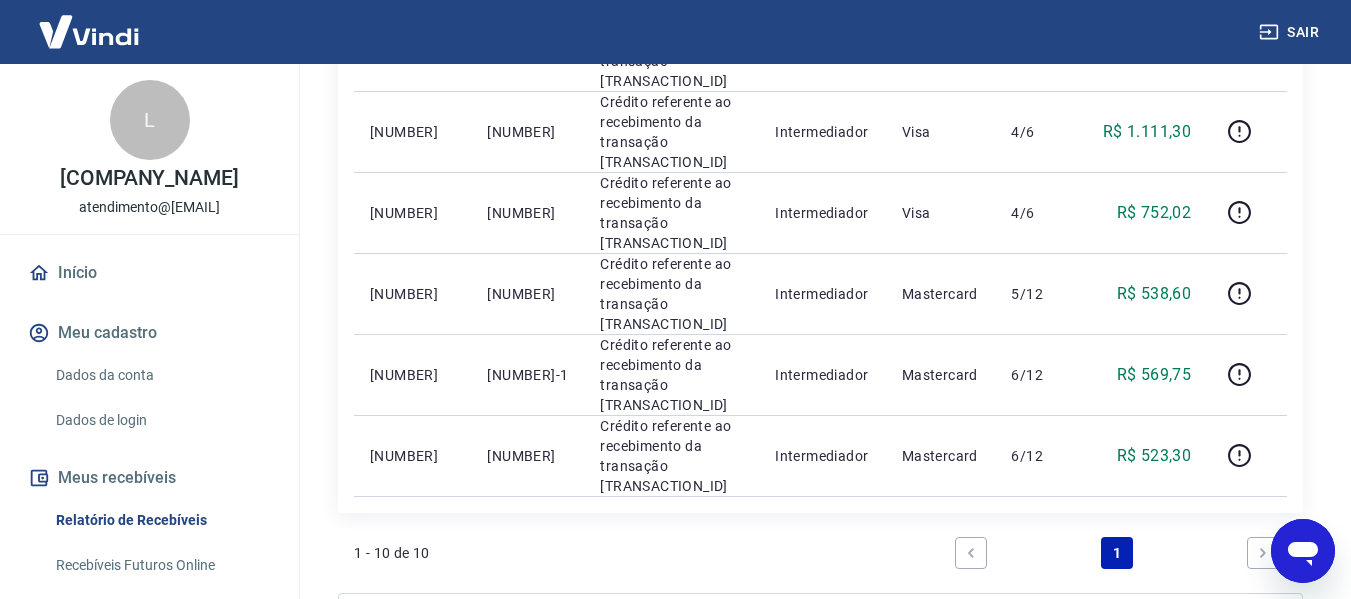 scroll, scrollTop: 679, scrollLeft: 0, axis: vertical 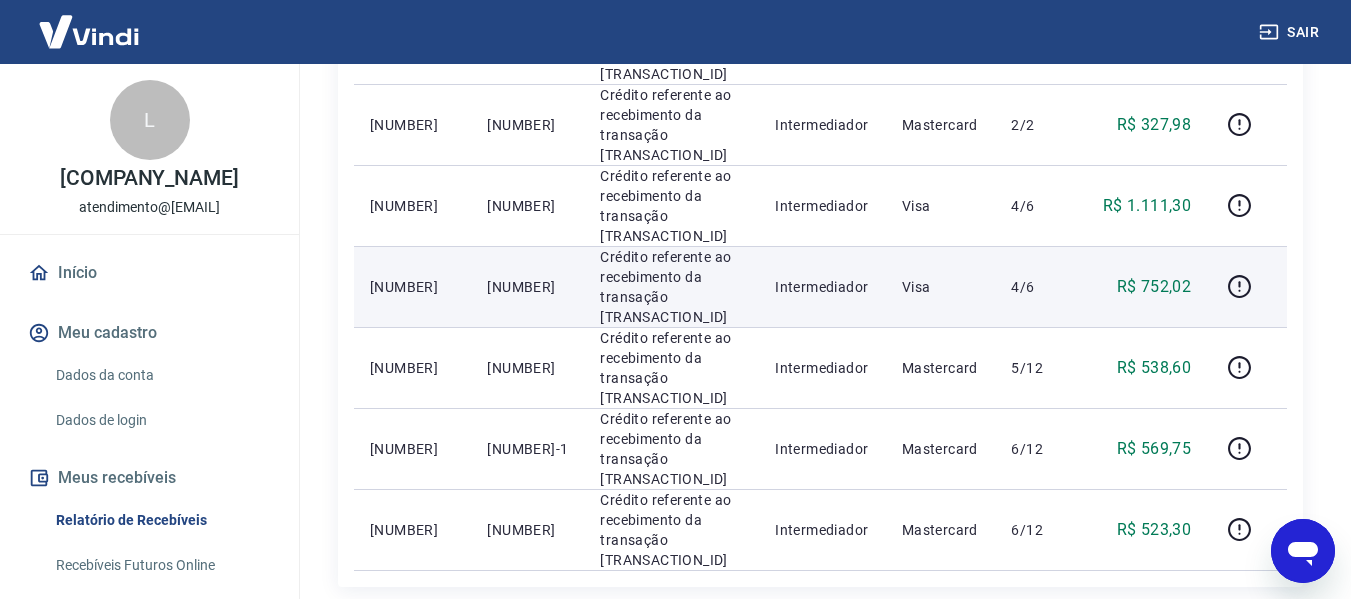 click on "[NUMBER]" at bounding box center [412, 287] 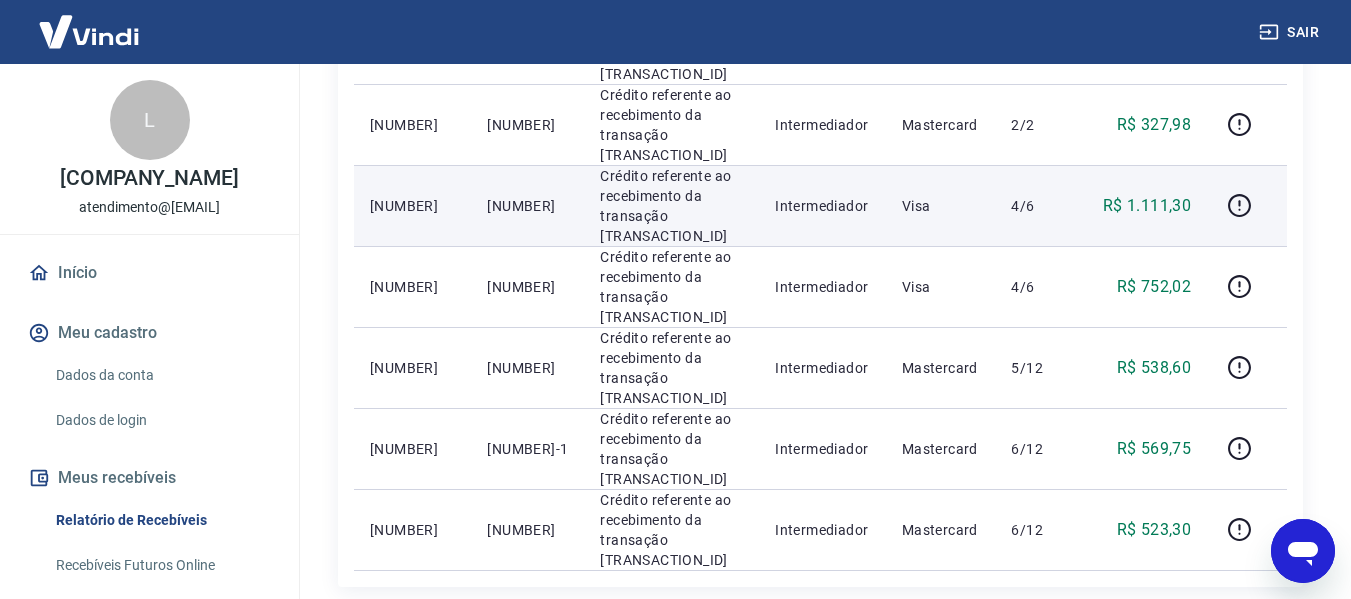click on "[NUMBER]" at bounding box center [412, 206] 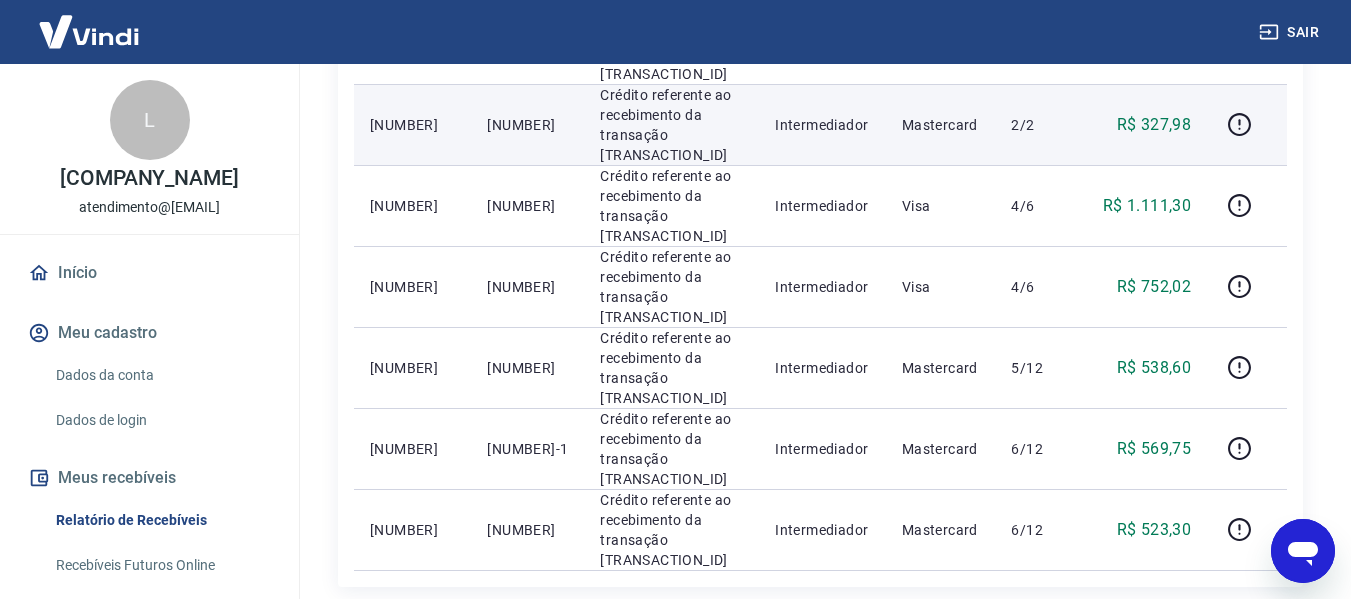 click on "[NUMBER]" at bounding box center [412, 125] 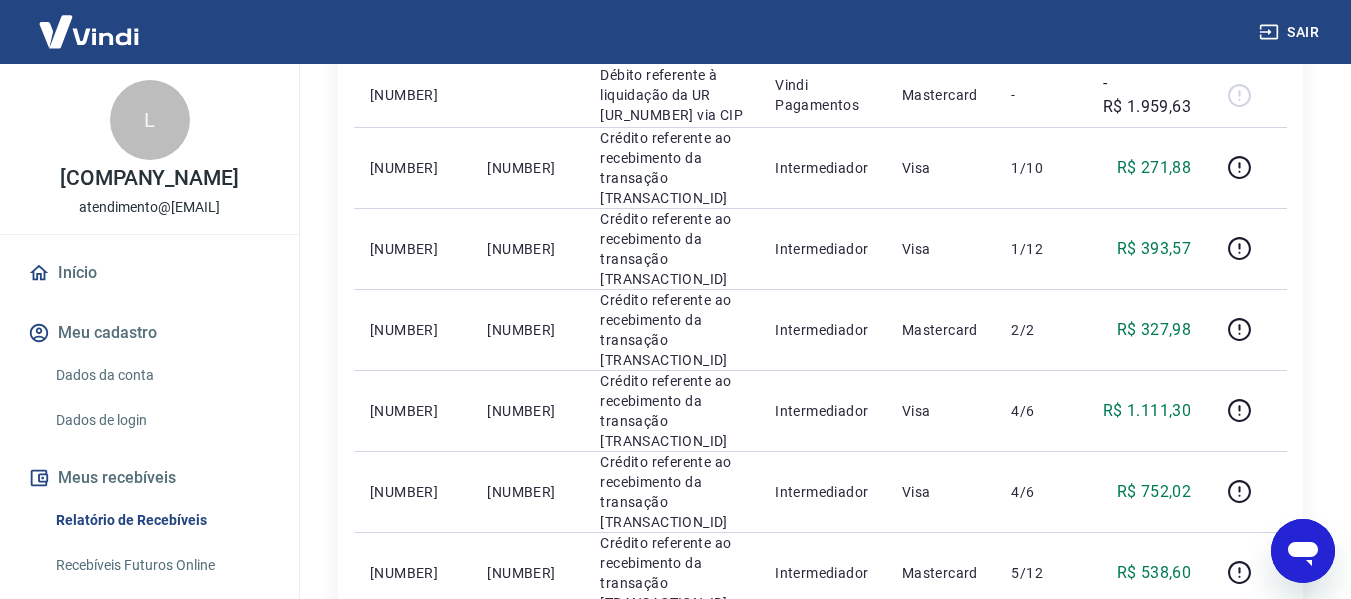 scroll, scrollTop: 279, scrollLeft: 0, axis: vertical 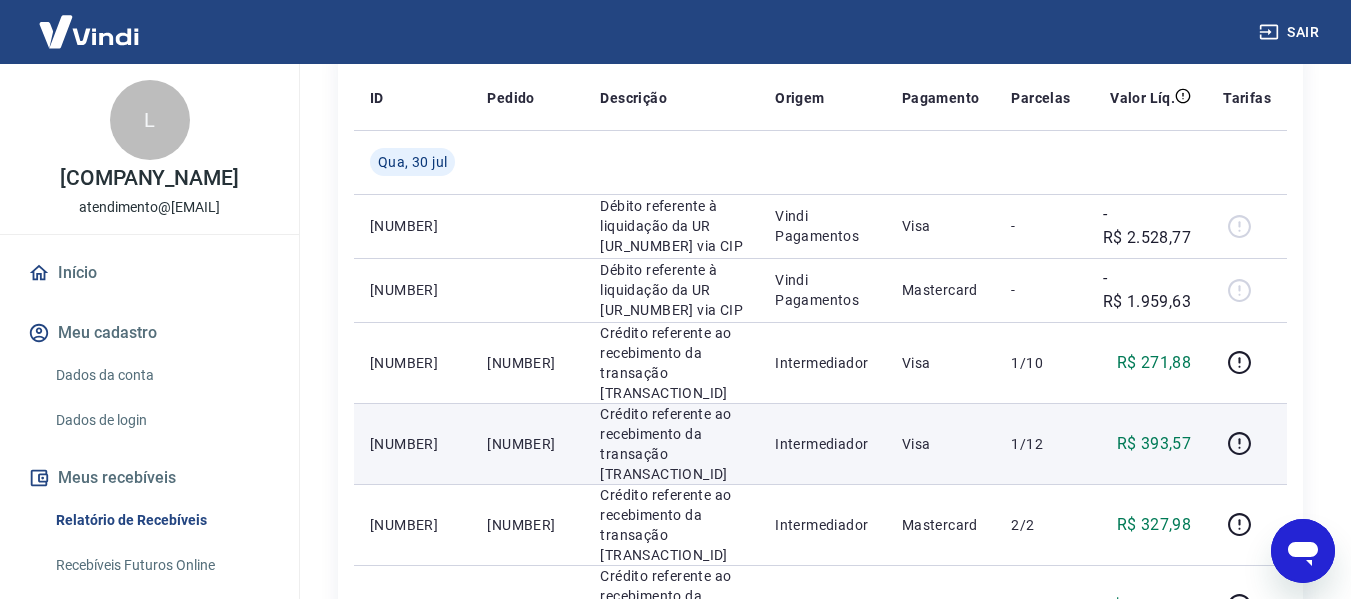 click on "[NUMBER]" at bounding box center [412, 444] 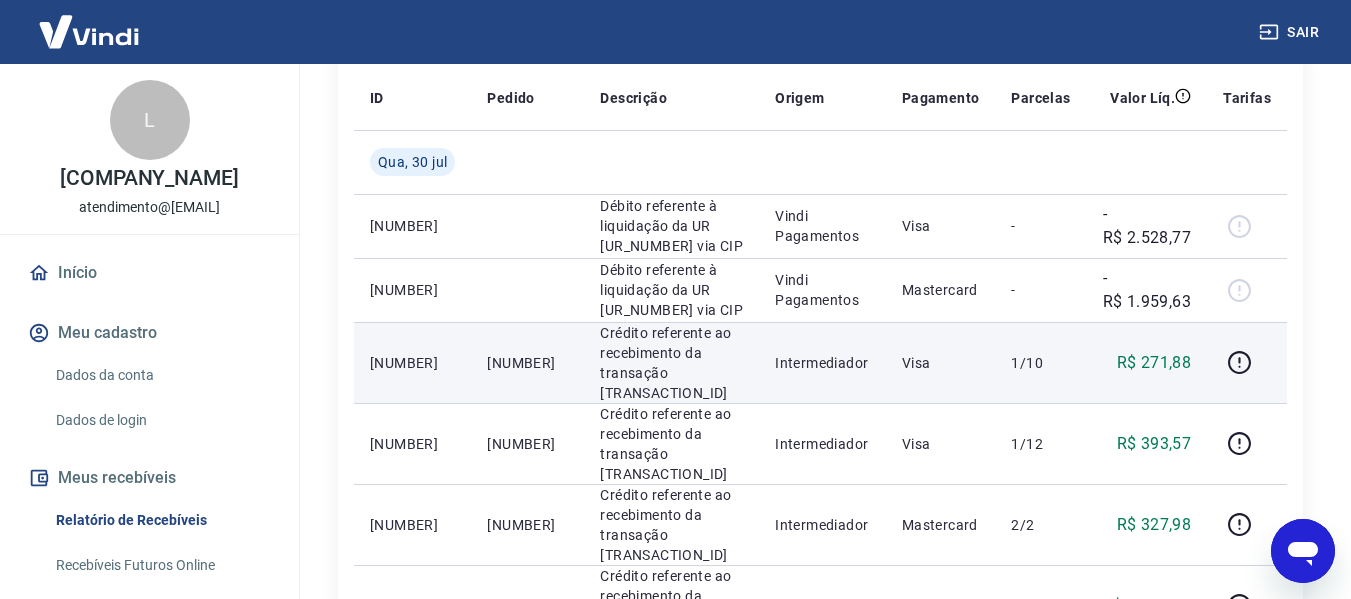 click on "[NUMBER]" at bounding box center [412, 363] 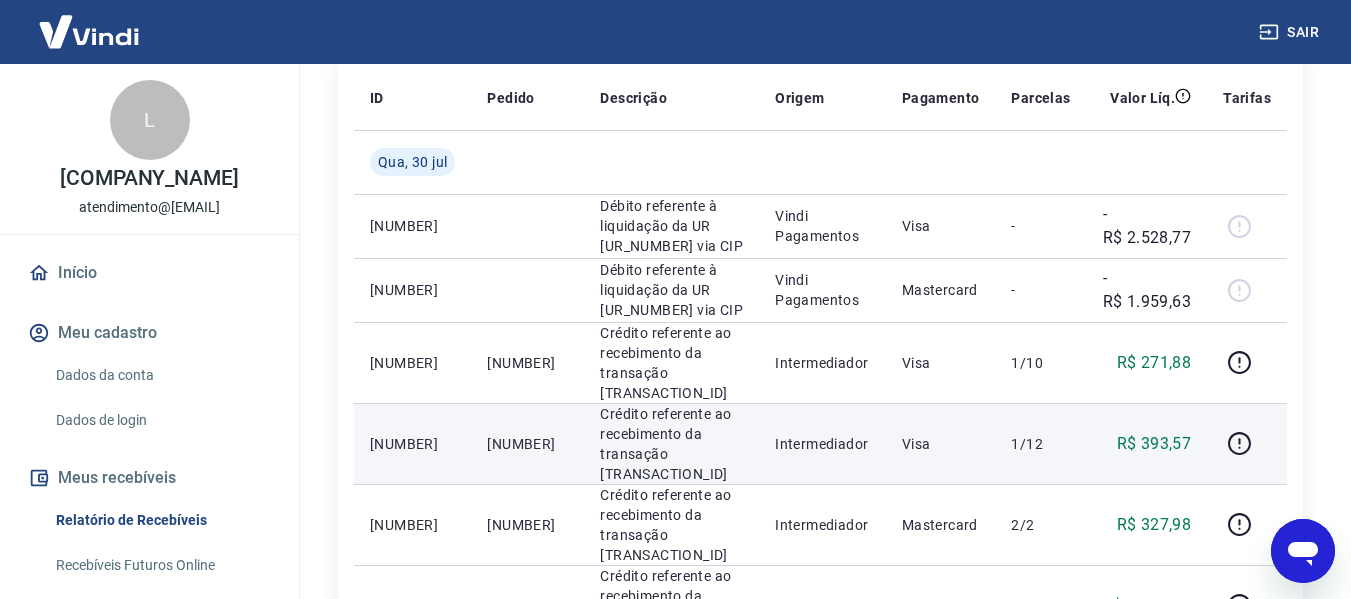 click on "Crédito referente ao recebimento da transação [TRANSACTION_ID]" at bounding box center [671, 443] 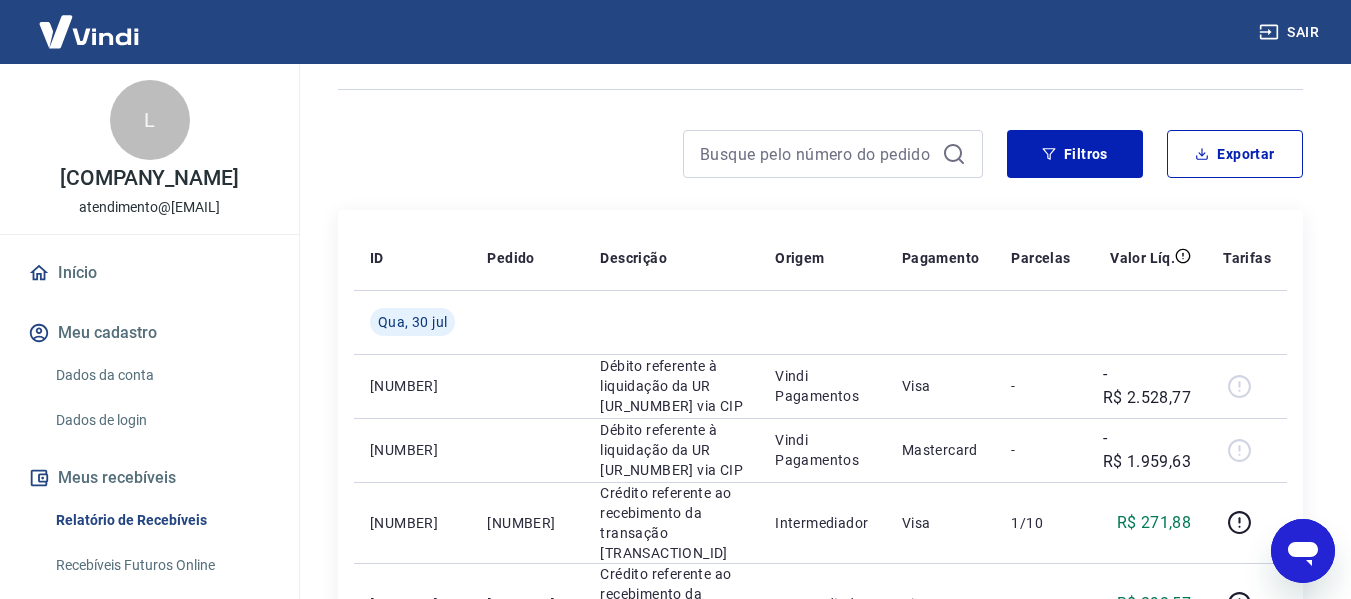 scroll, scrollTop: 0, scrollLeft: 0, axis: both 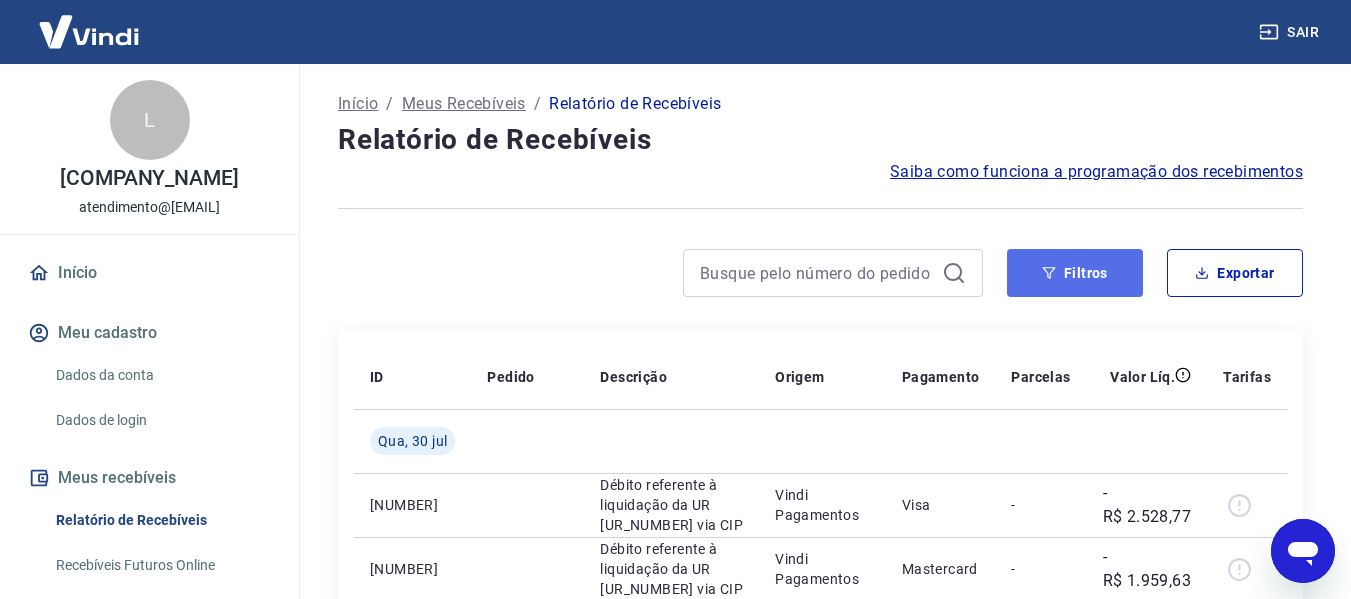 click 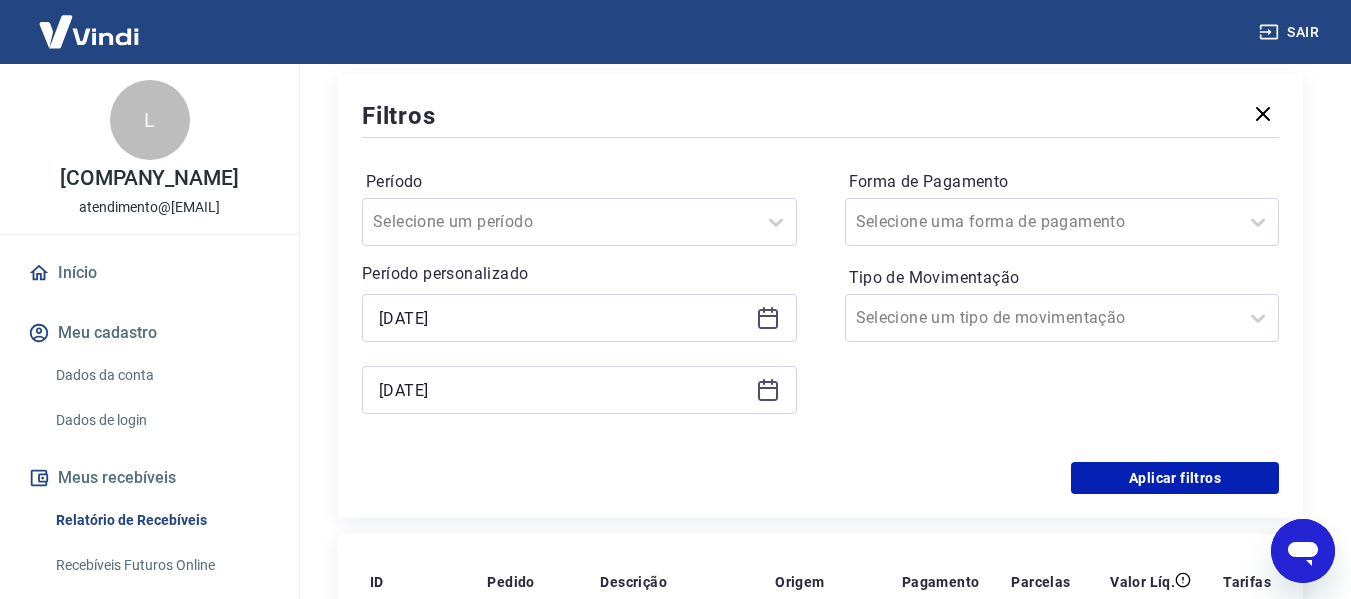 scroll, scrollTop: 300, scrollLeft: 0, axis: vertical 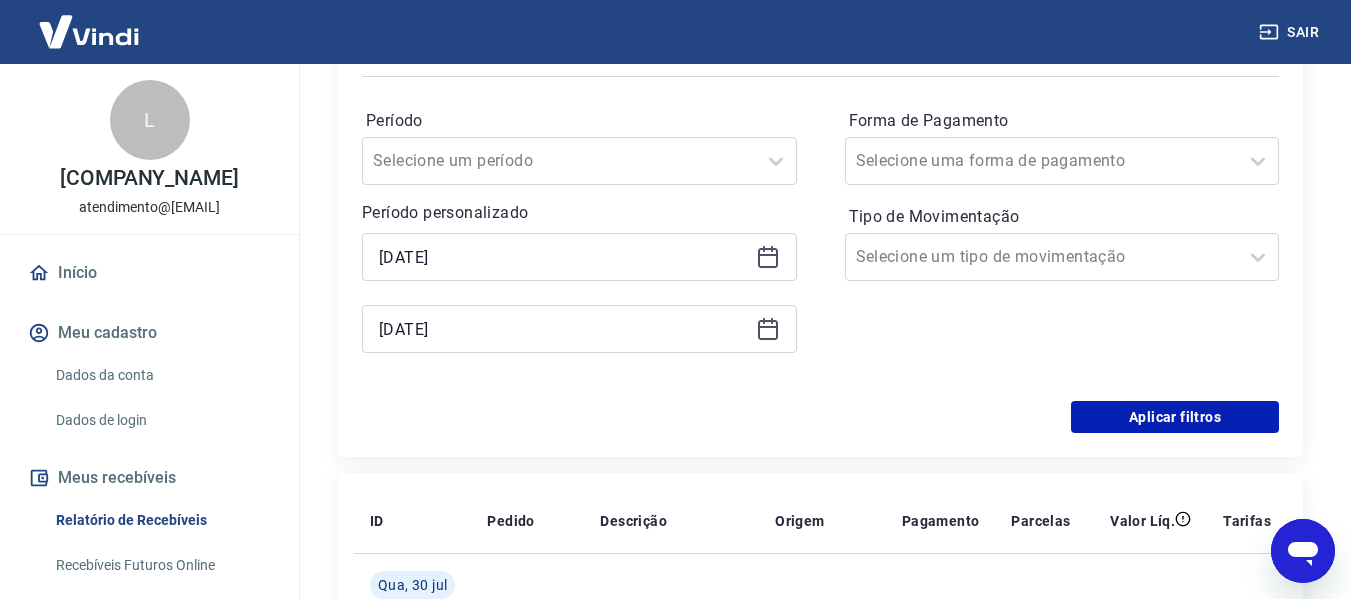 click 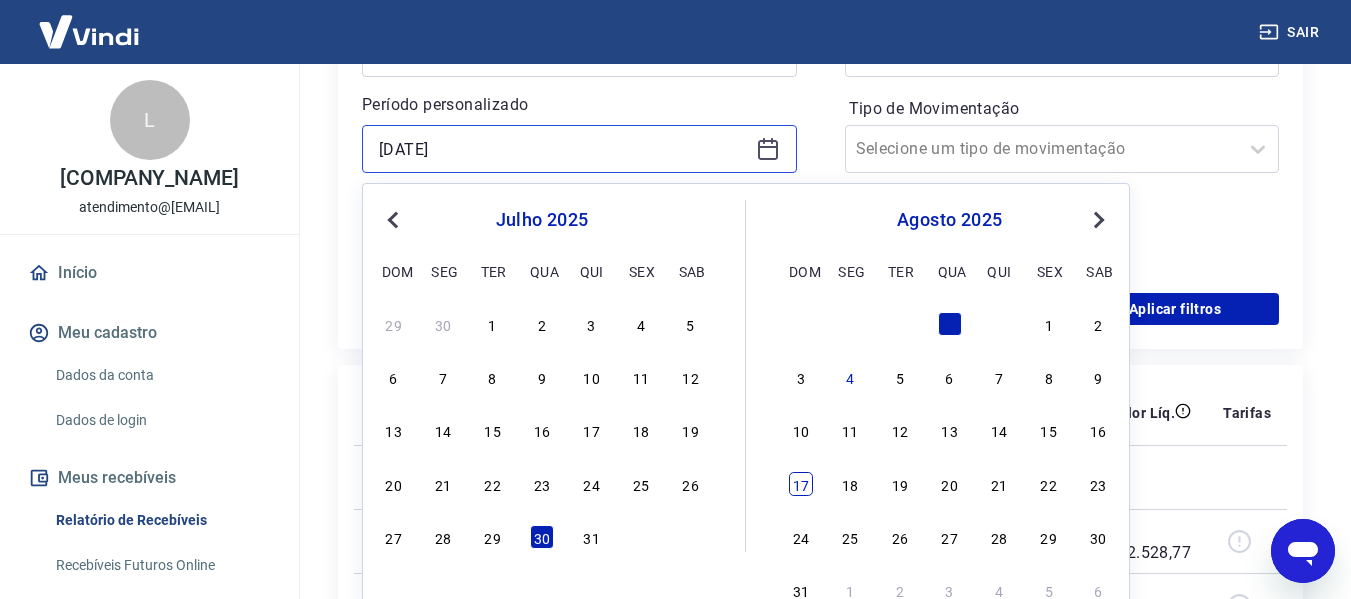 scroll, scrollTop: 500, scrollLeft: 0, axis: vertical 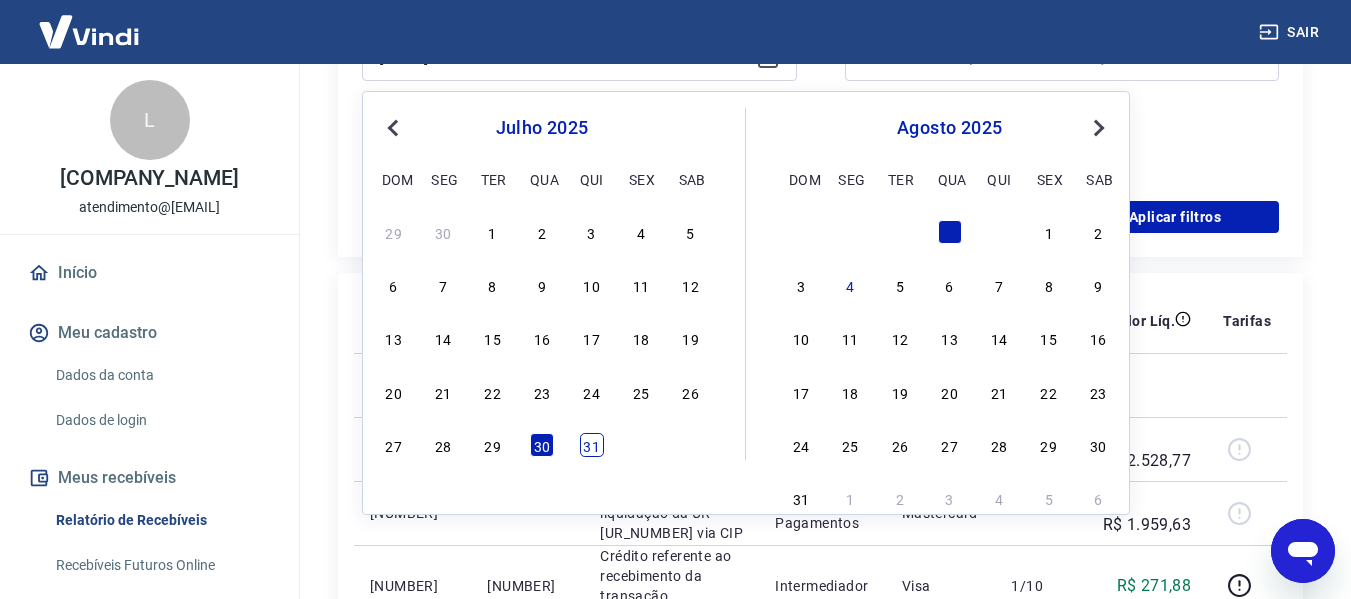 click on "31" at bounding box center (592, 445) 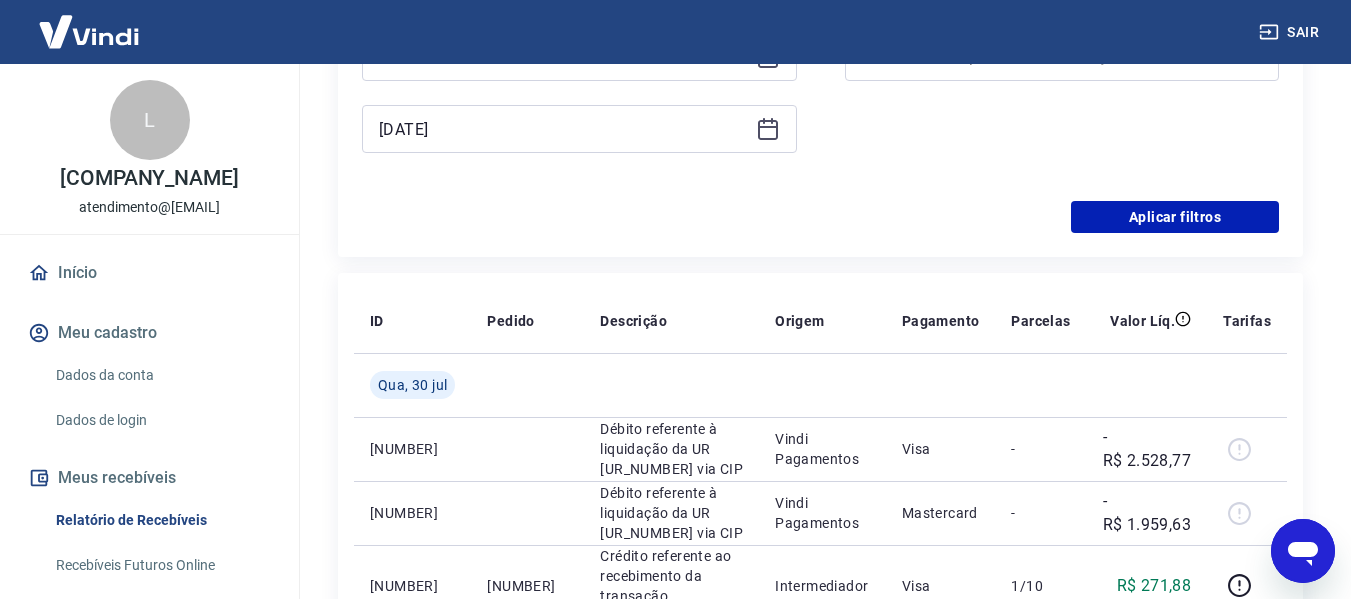 type on "31/07/2025" 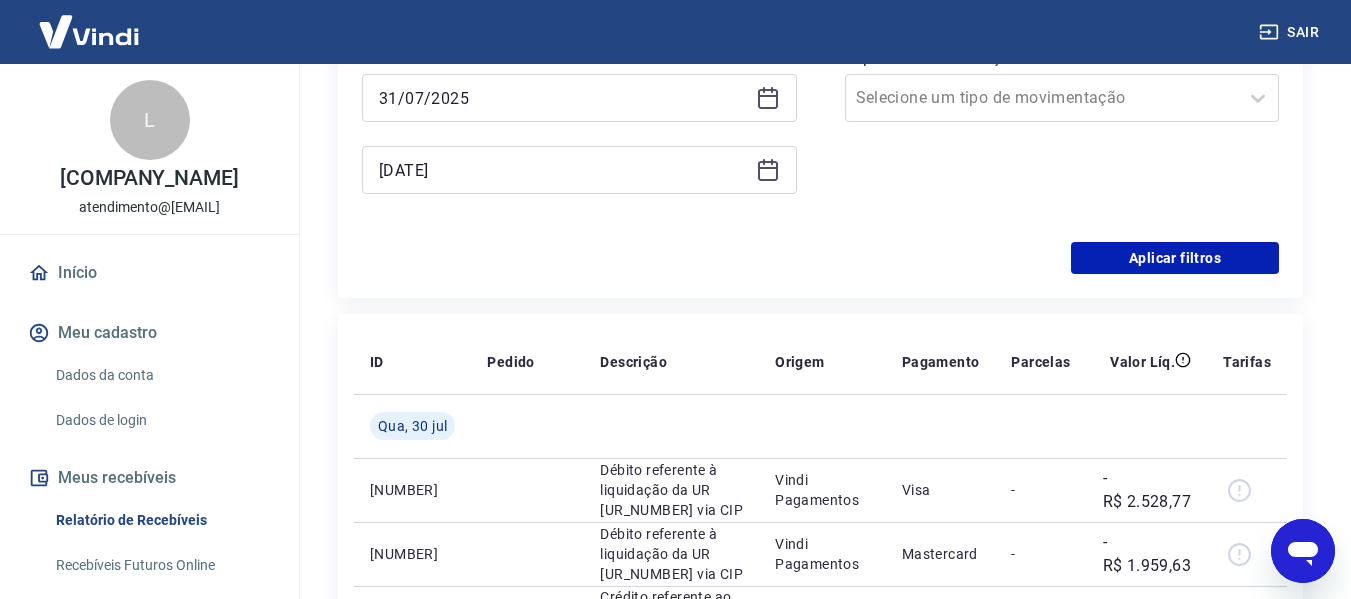 scroll, scrollTop: 400, scrollLeft: 0, axis: vertical 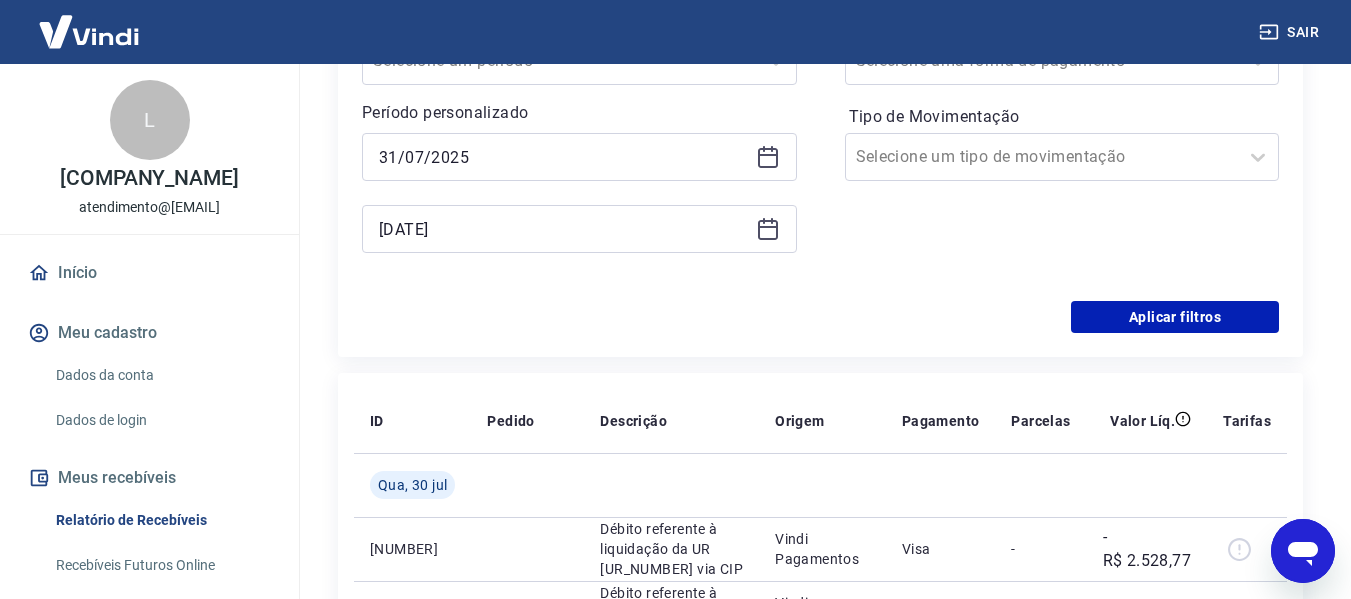 click 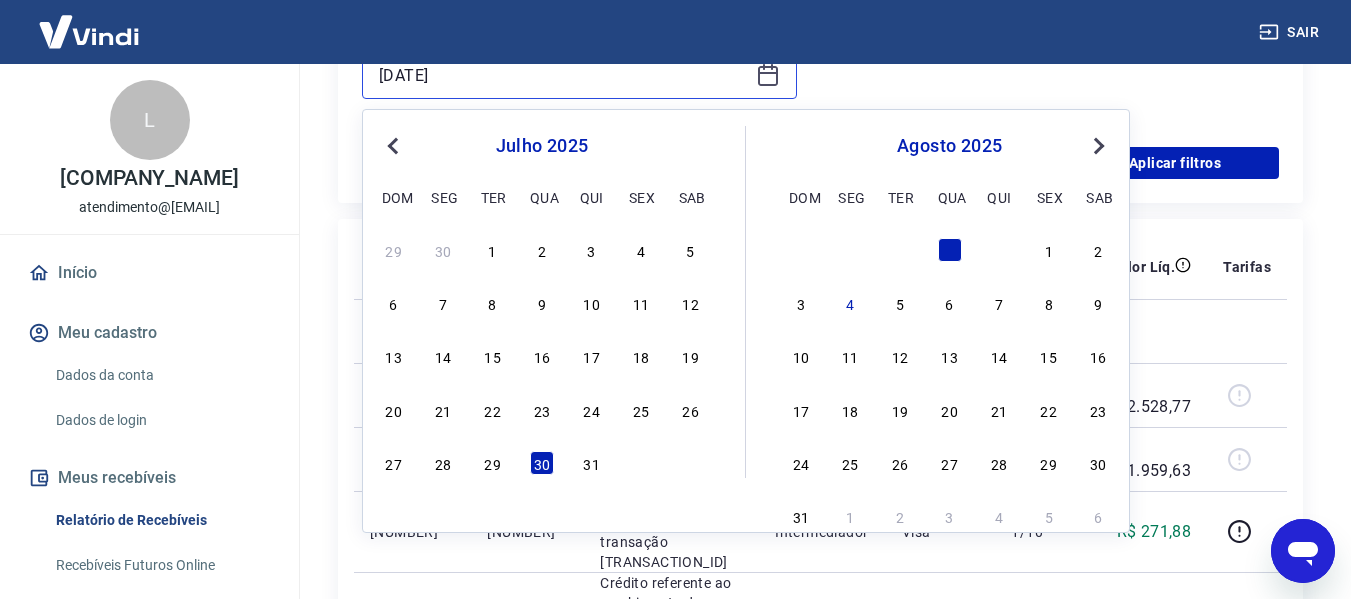 scroll, scrollTop: 600, scrollLeft: 0, axis: vertical 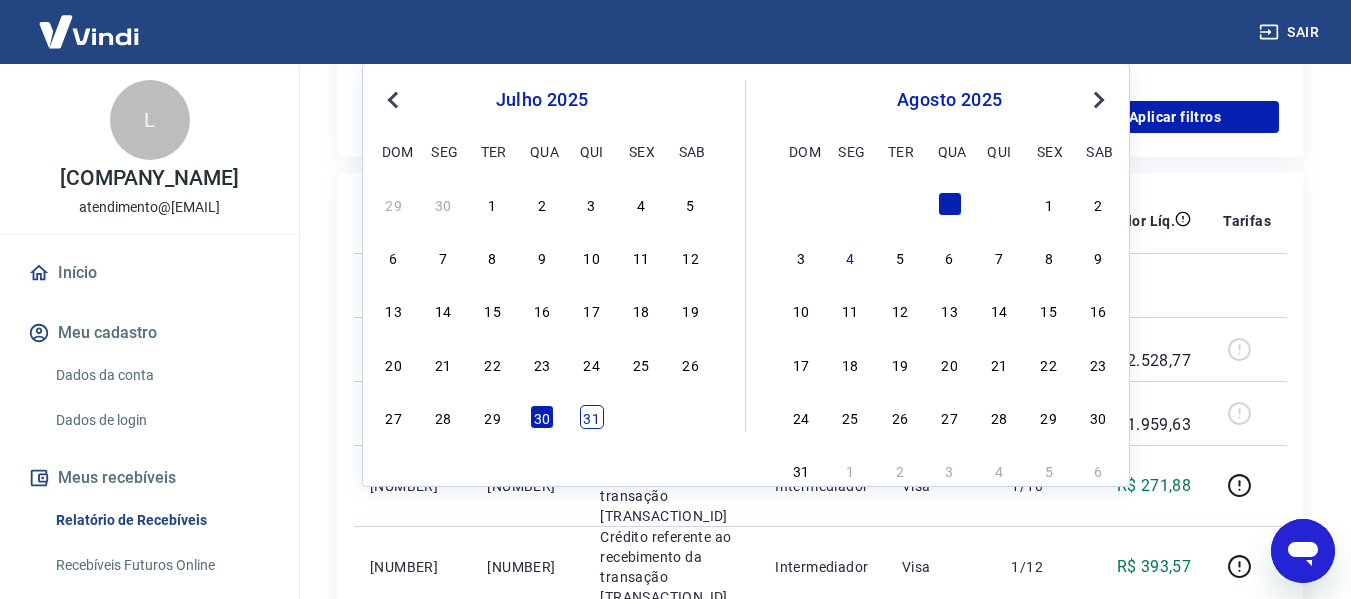 click on "31" at bounding box center (592, 417) 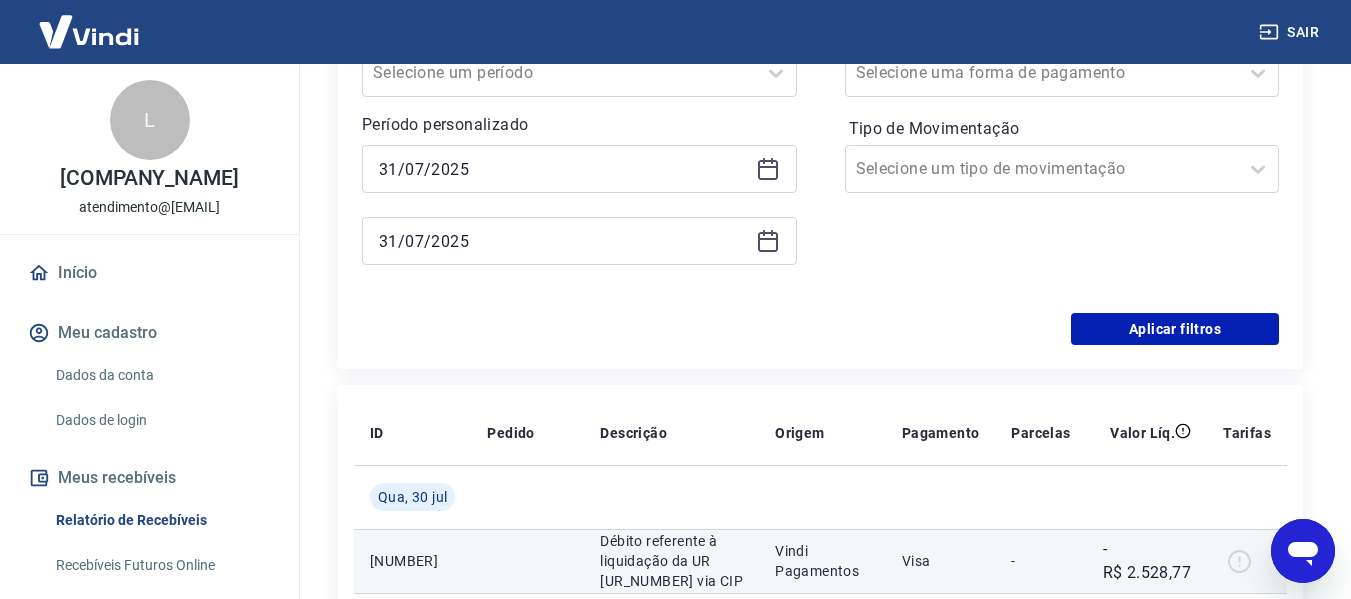 scroll, scrollTop: 300, scrollLeft: 0, axis: vertical 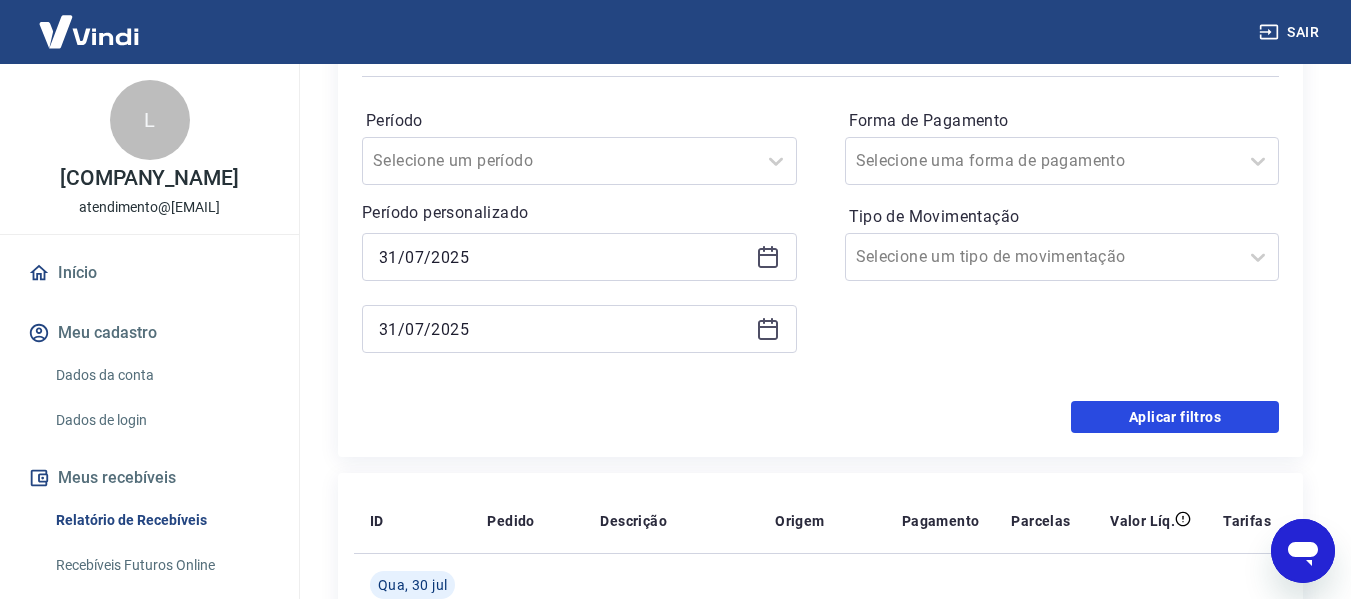 click on "Aplicar filtros" at bounding box center [1175, 417] 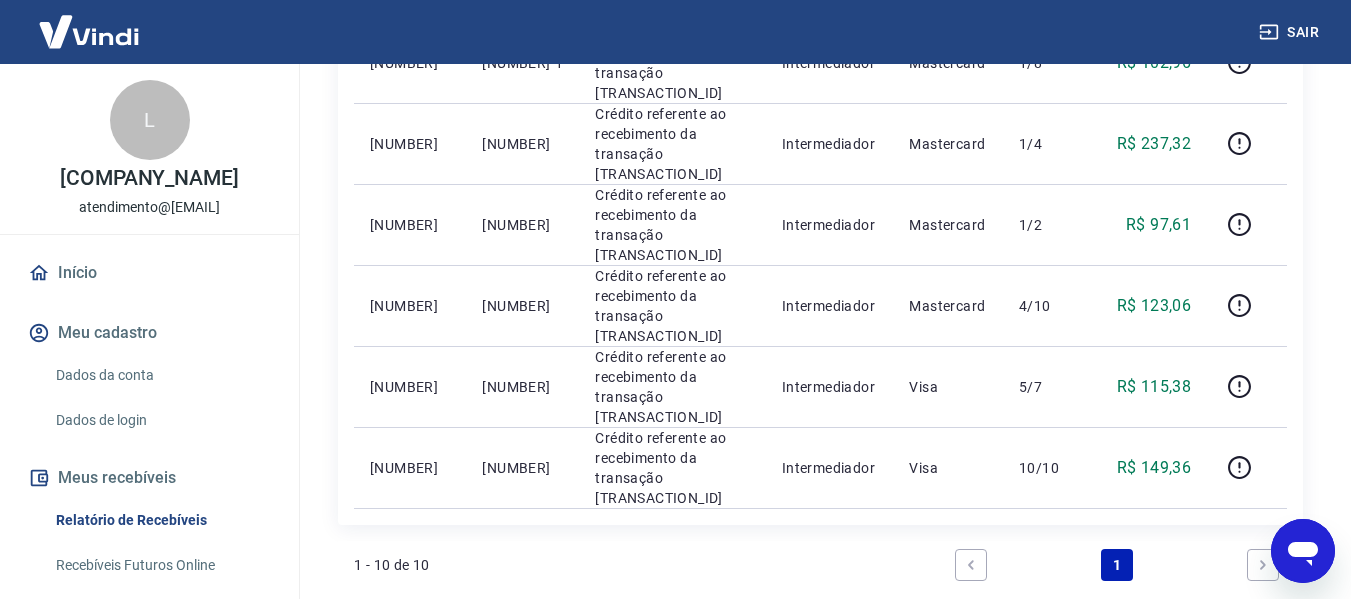 scroll, scrollTop: 979, scrollLeft: 0, axis: vertical 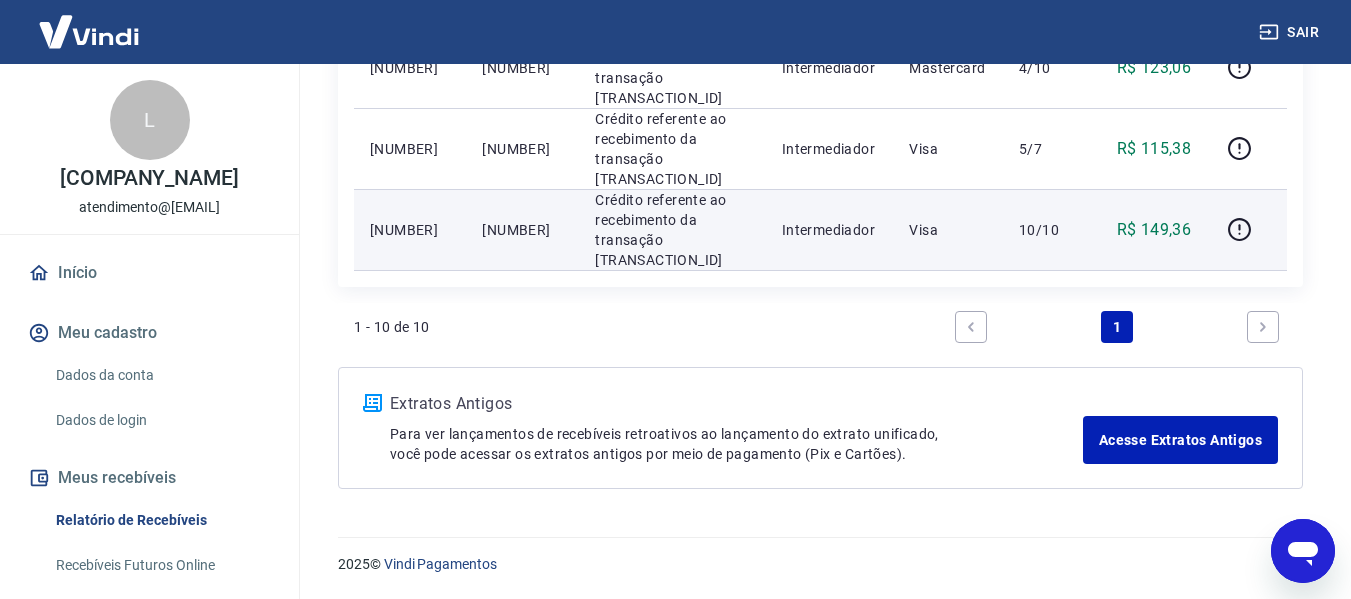 click on "[NUMBER]" at bounding box center [410, 230] 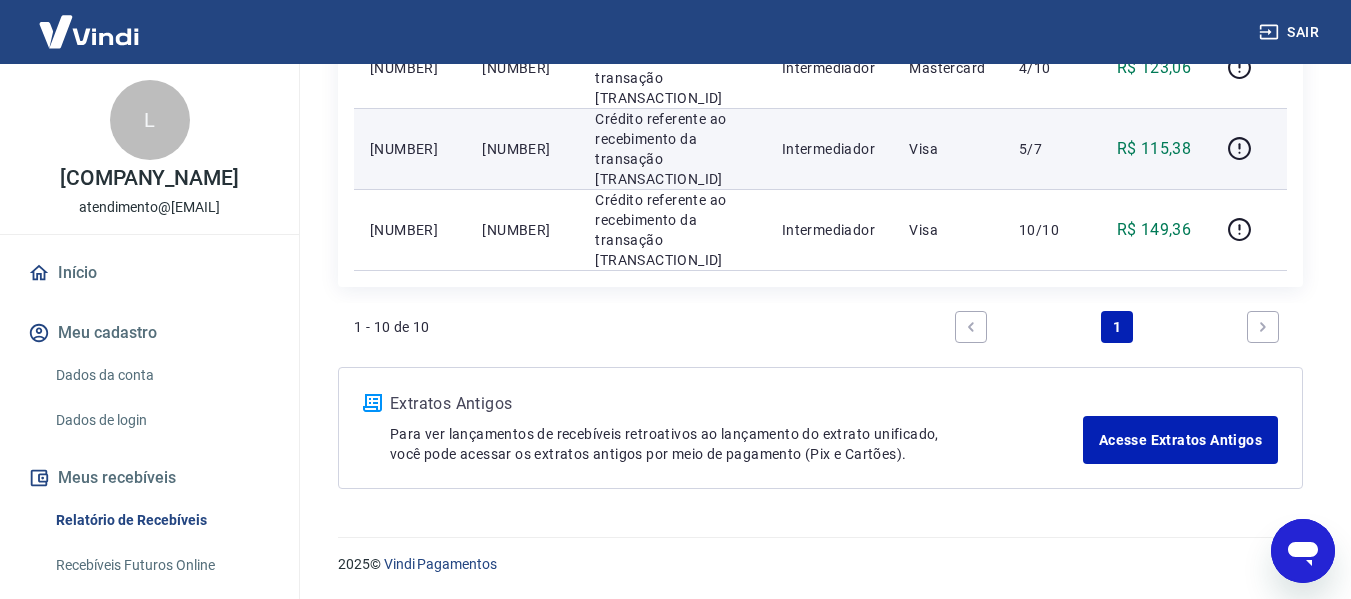 click on "[NUMBER]" at bounding box center [410, 149] 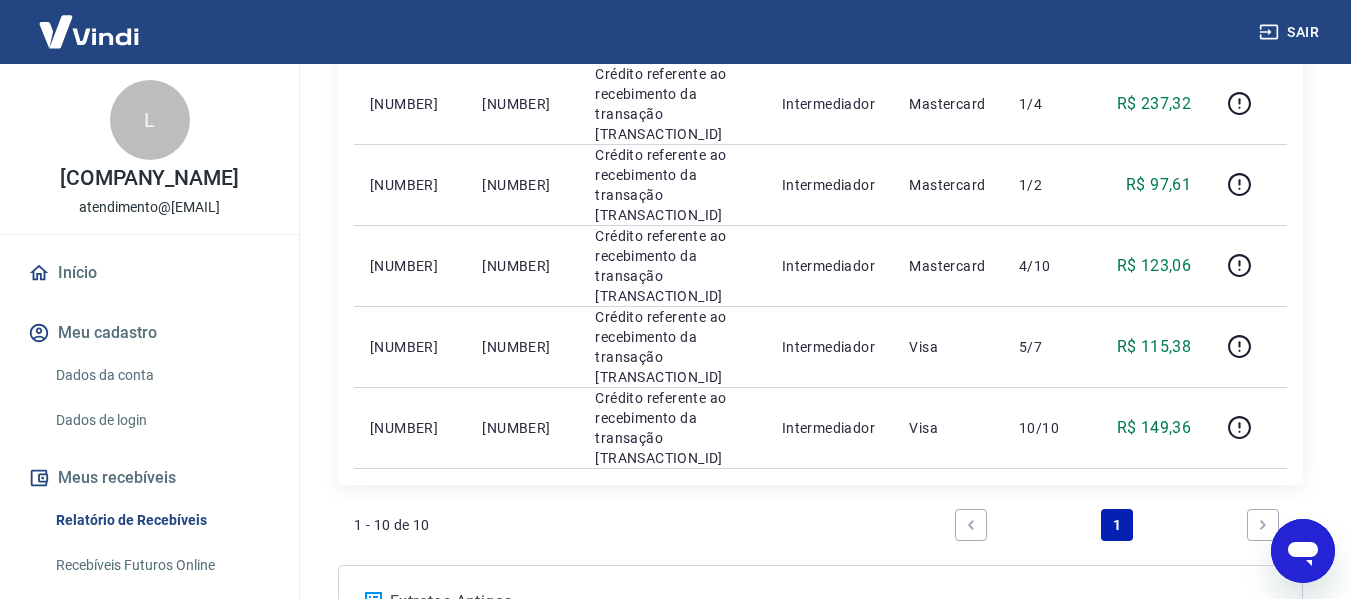 scroll, scrollTop: 779, scrollLeft: 0, axis: vertical 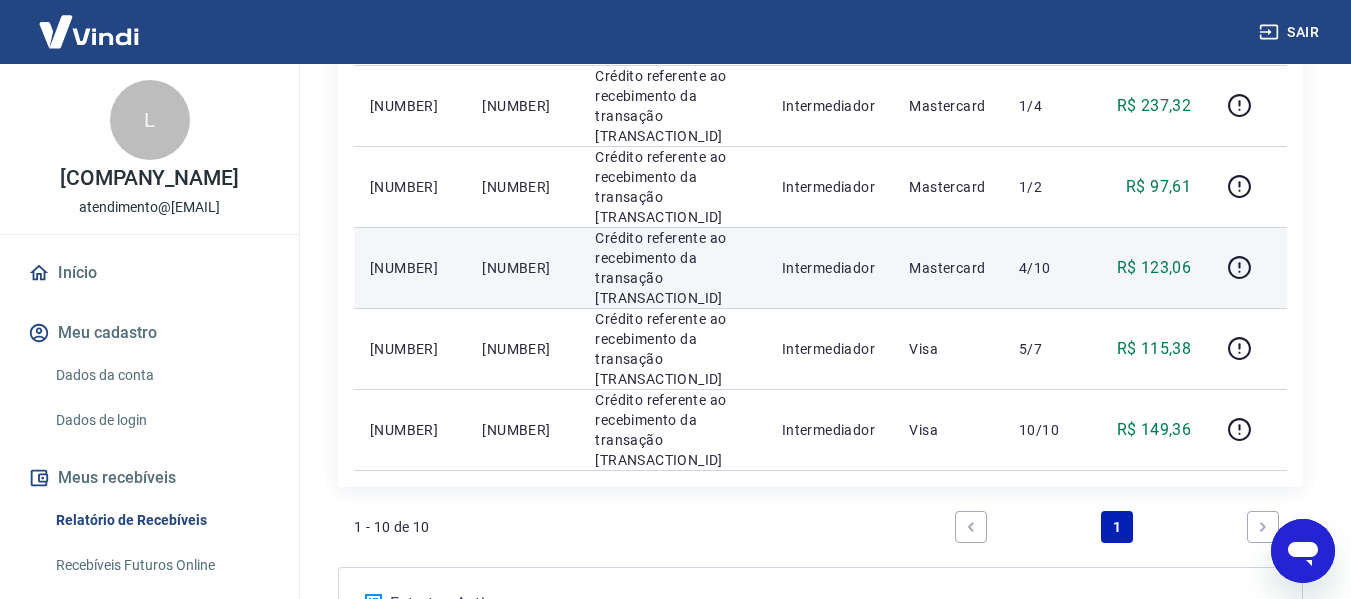 click on "[NUMBER]" at bounding box center [410, 267] 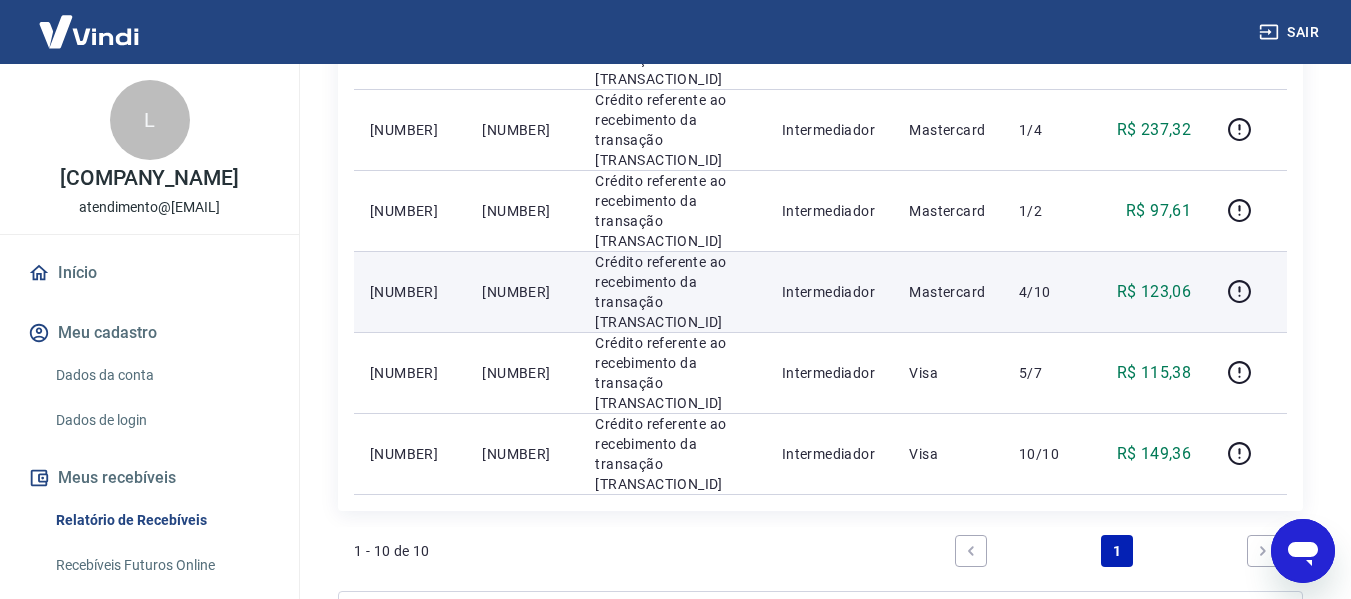 scroll, scrollTop: 679, scrollLeft: 0, axis: vertical 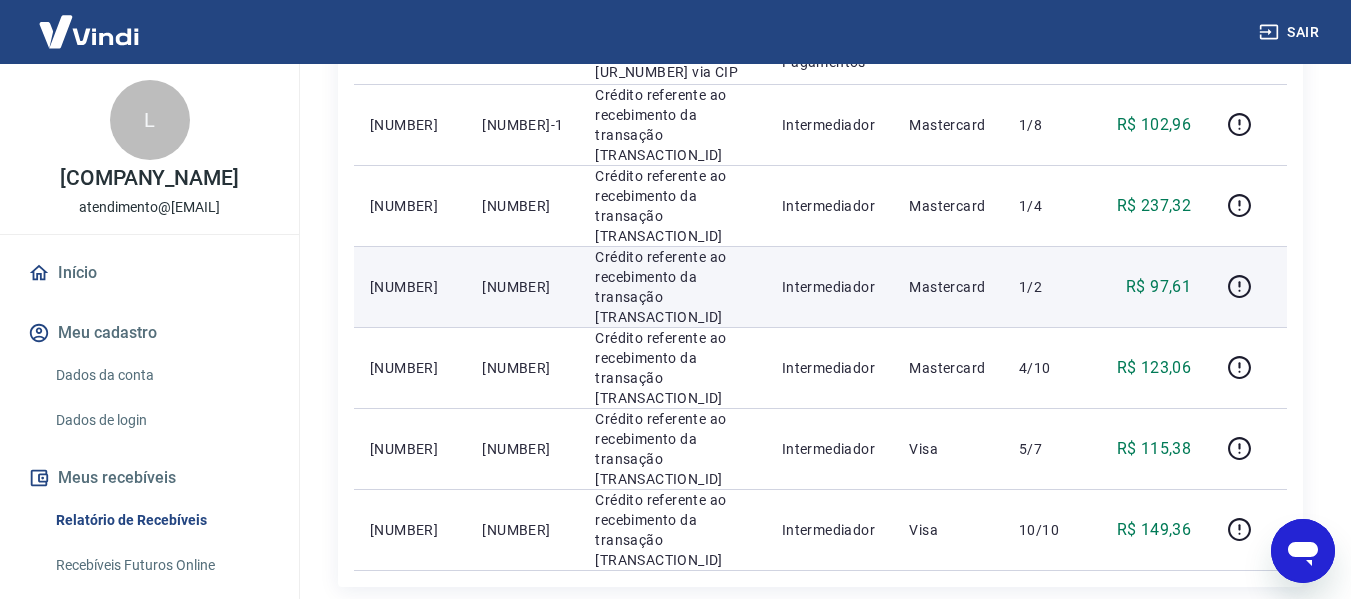 click on "[NUMBER]" at bounding box center [410, 287] 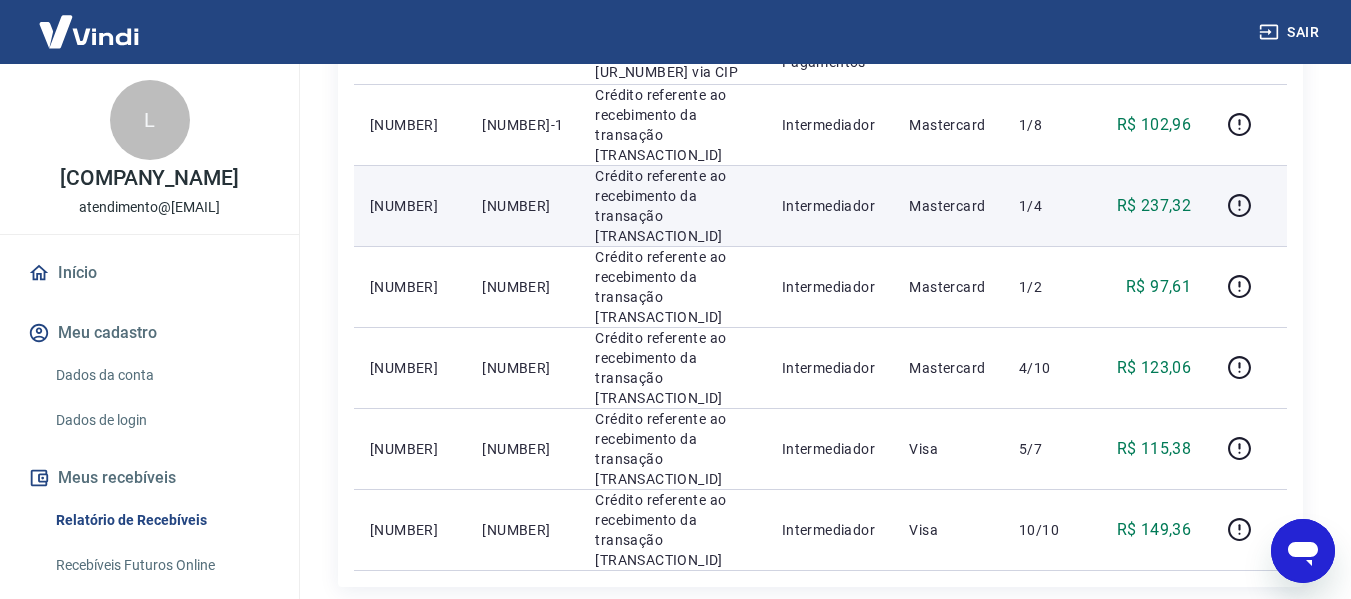 click on "[NUMBER]" at bounding box center (410, 206) 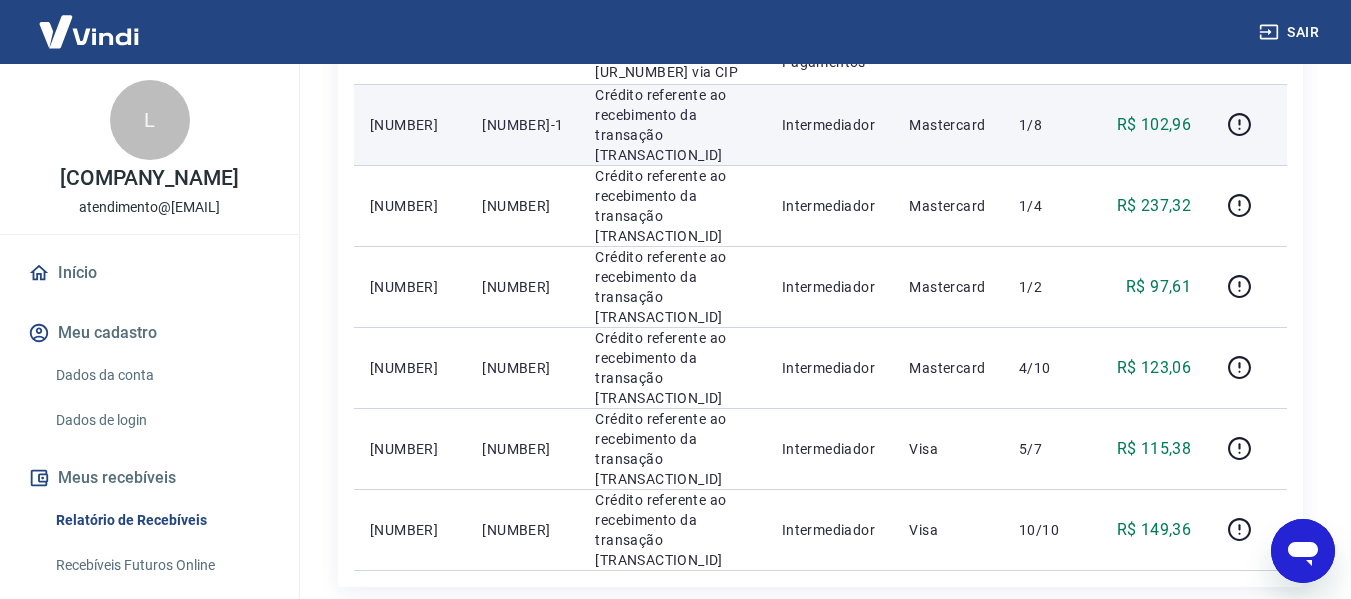 click on "[NUMBER]" at bounding box center [410, 125] 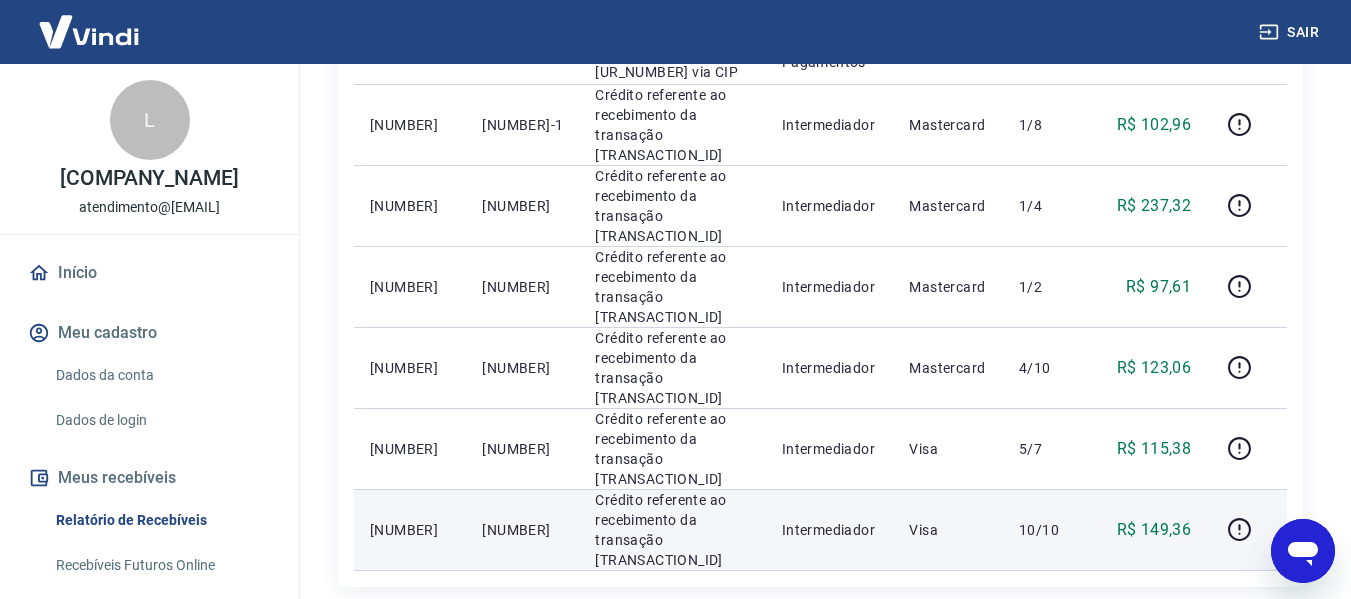 scroll, scrollTop: 579, scrollLeft: 0, axis: vertical 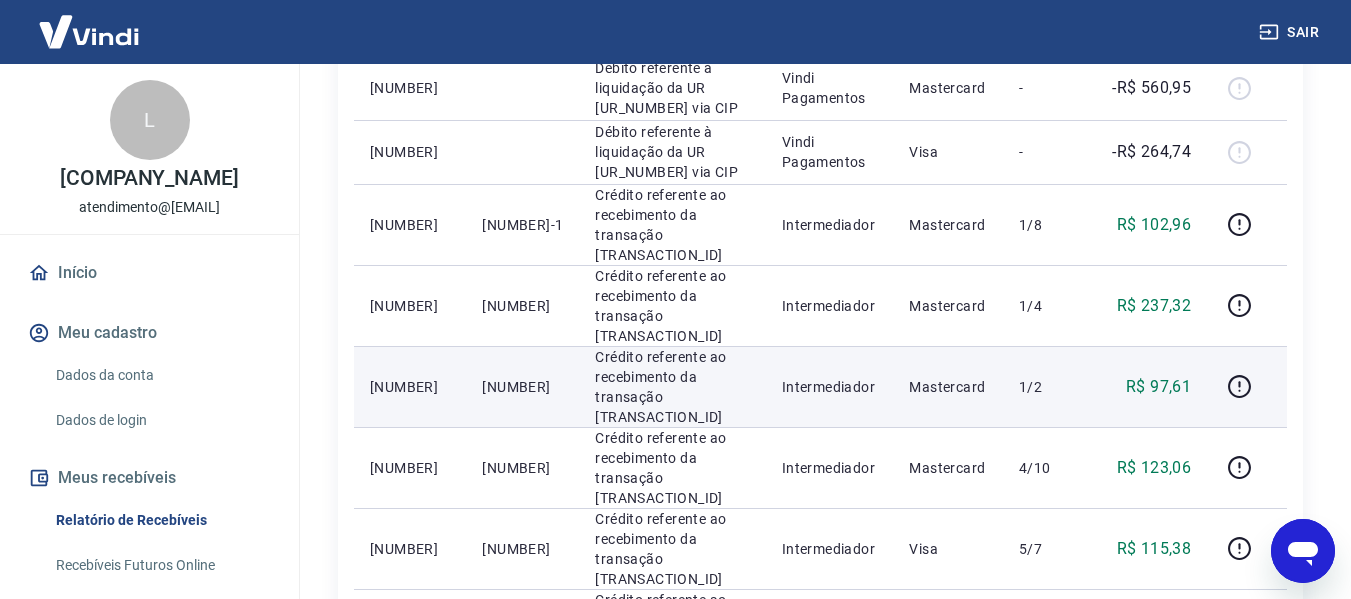 click on "1/2" at bounding box center (1048, 386) 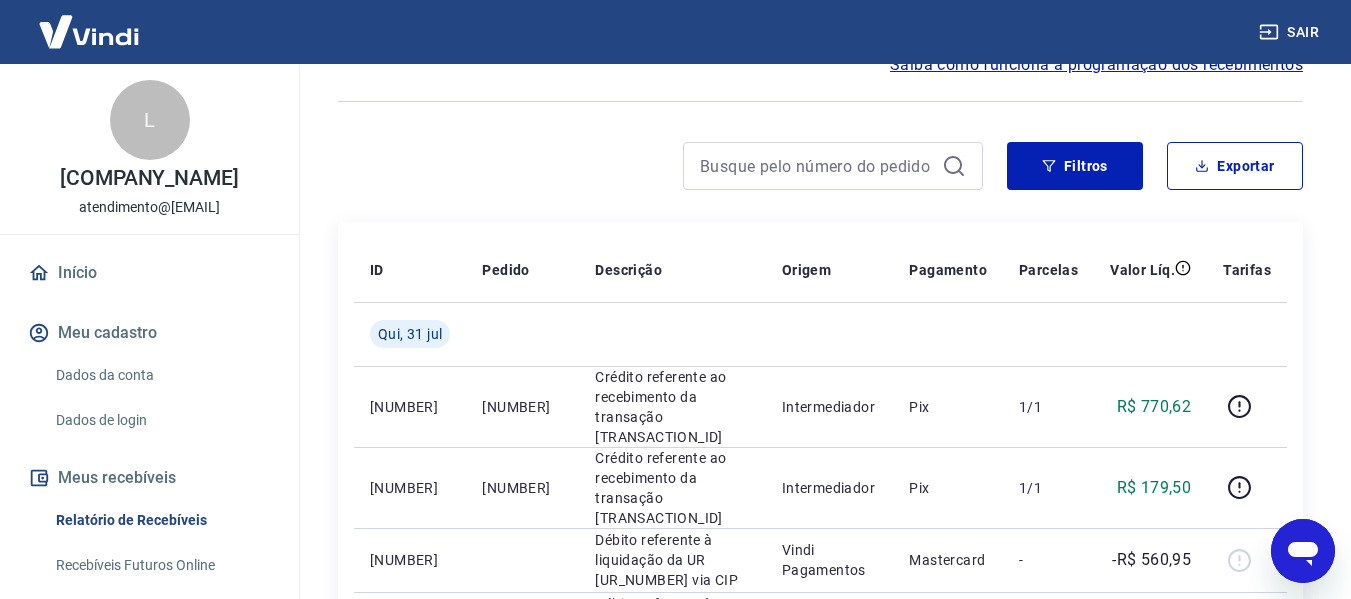 scroll, scrollTop: 0, scrollLeft: 0, axis: both 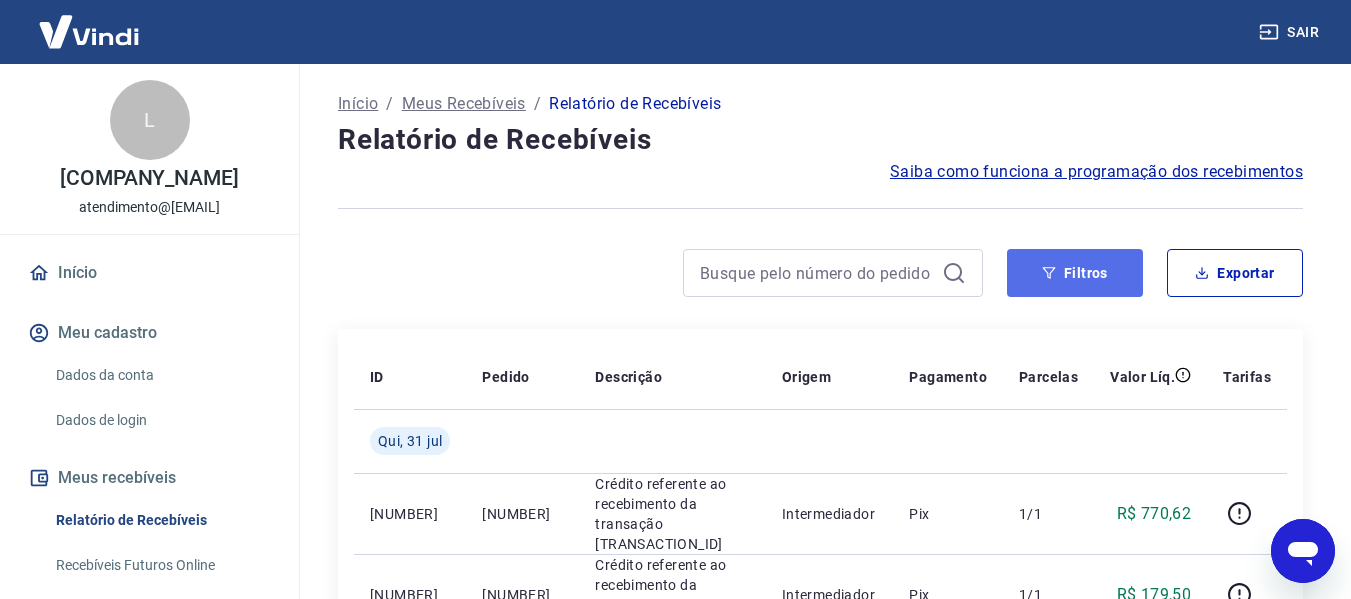 click on "Filtros" at bounding box center (1075, 273) 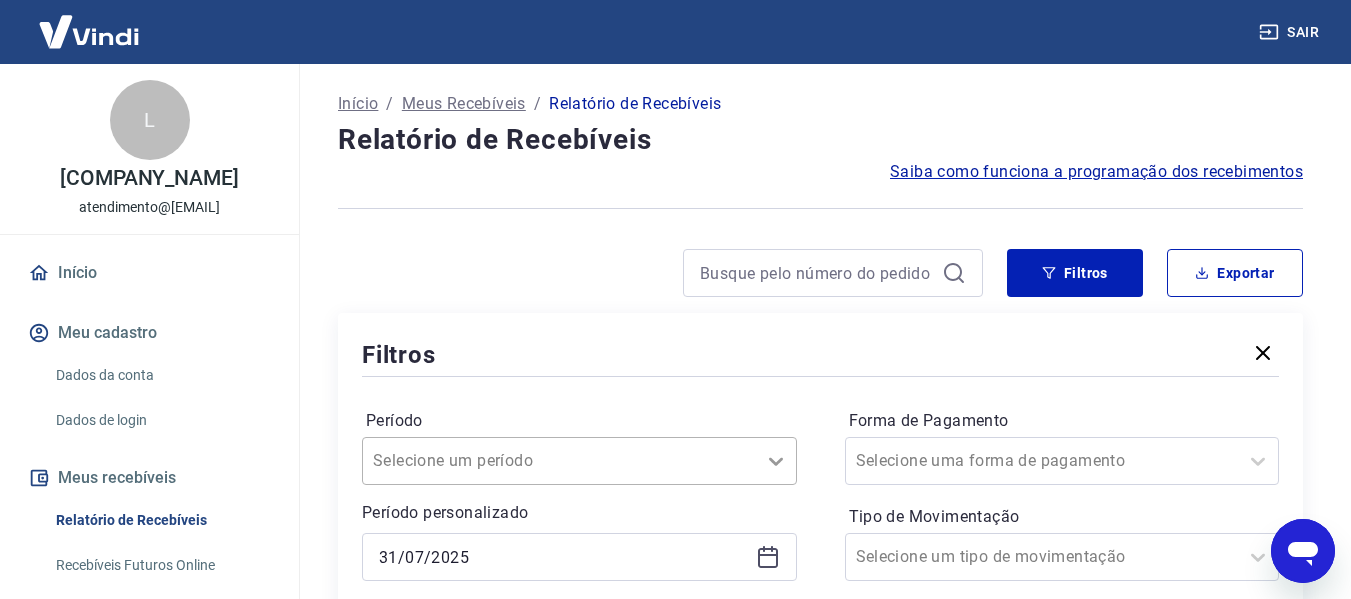 click on "Selecione um período" at bounding box center (579, 461) 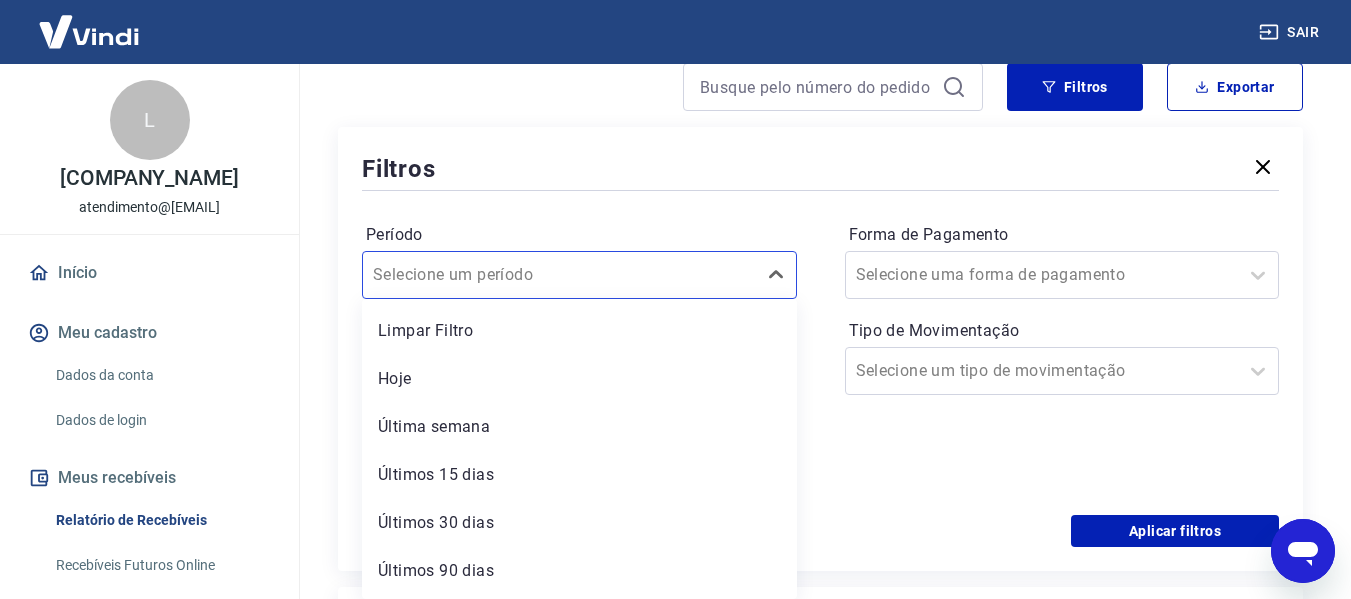 scroll, scrollTop: 286, scrollLeft: 0, axis: vertical 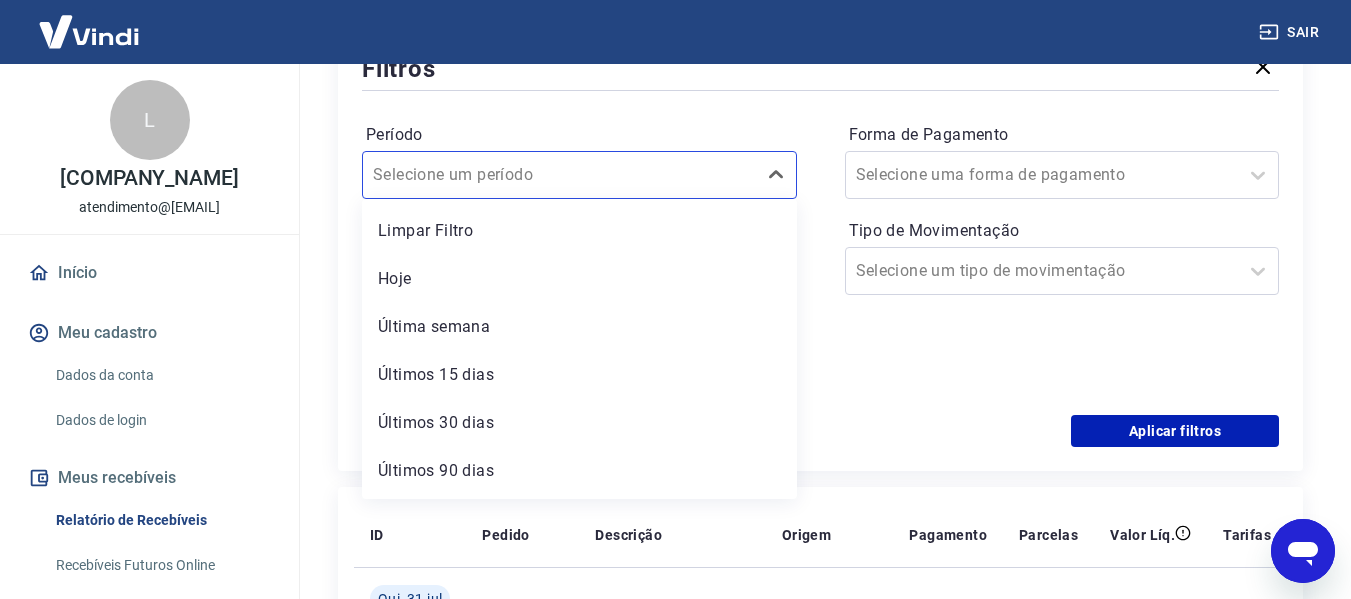 click on "Período option Limpar Filtro focused, 1 of 7. 7 results available. Use Up and Down to choose options, press Enter to select the currently focused option, press Escape to exit the menu, press Tab to select the option and exit the menu. Selecione um período Limpar Filtro Hoje Última semana Últimos 15 dias Últimos 30 dias Últimos 90 dias Últimos 6 meses Período personalizado [DATE] [DATE] Forma de Pagamento Selecione uma forma de pagamento Tipo de Movimentação Selecione um tipo de movimentação" at bounding box center (820, 255) 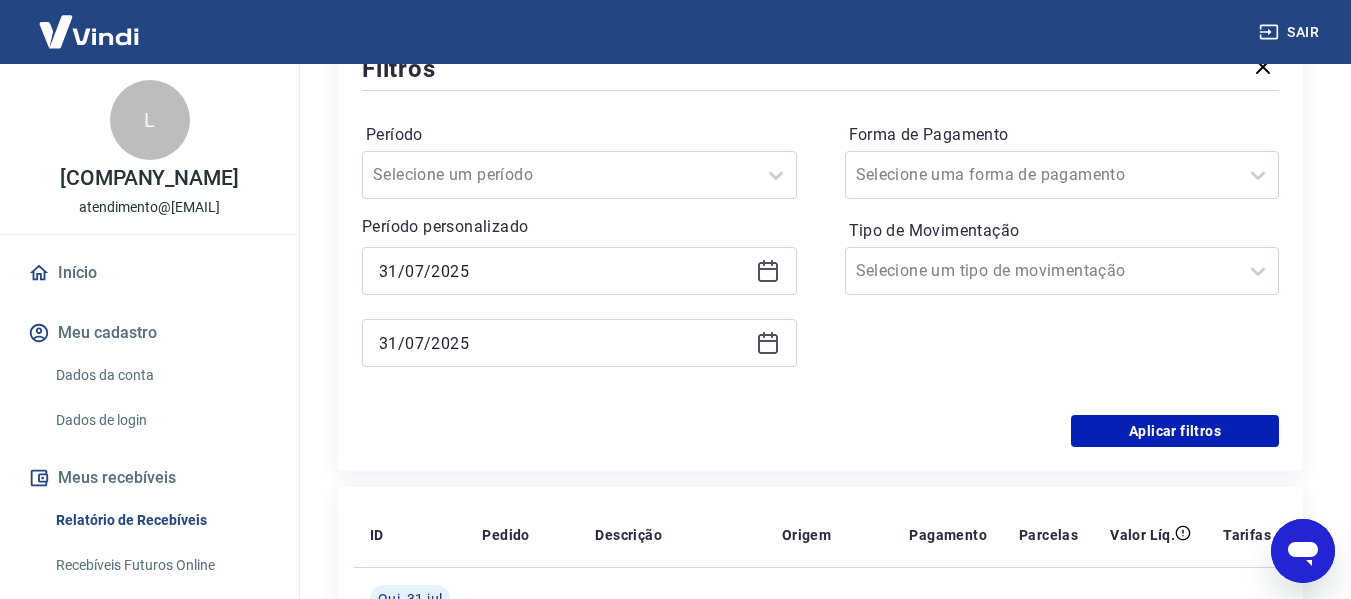 click on "31/07/2025" at bounding box center [579, 271] 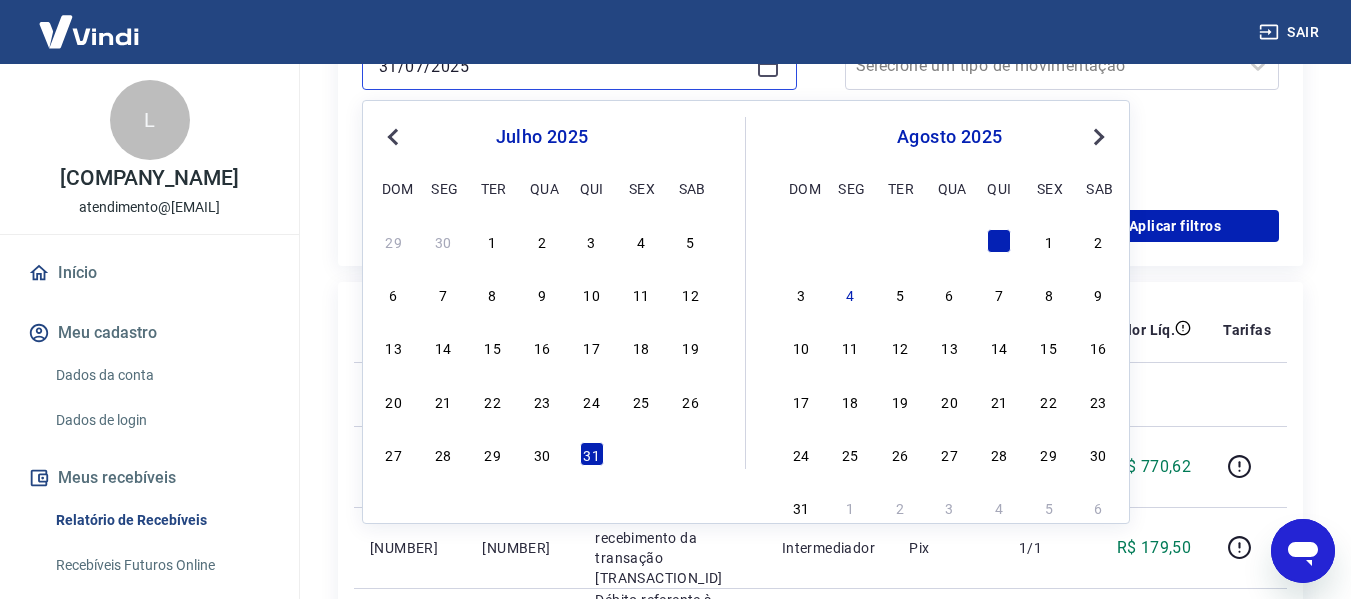 scroll, scrollTop: 586, scrollLeft: 0, axis: vertical 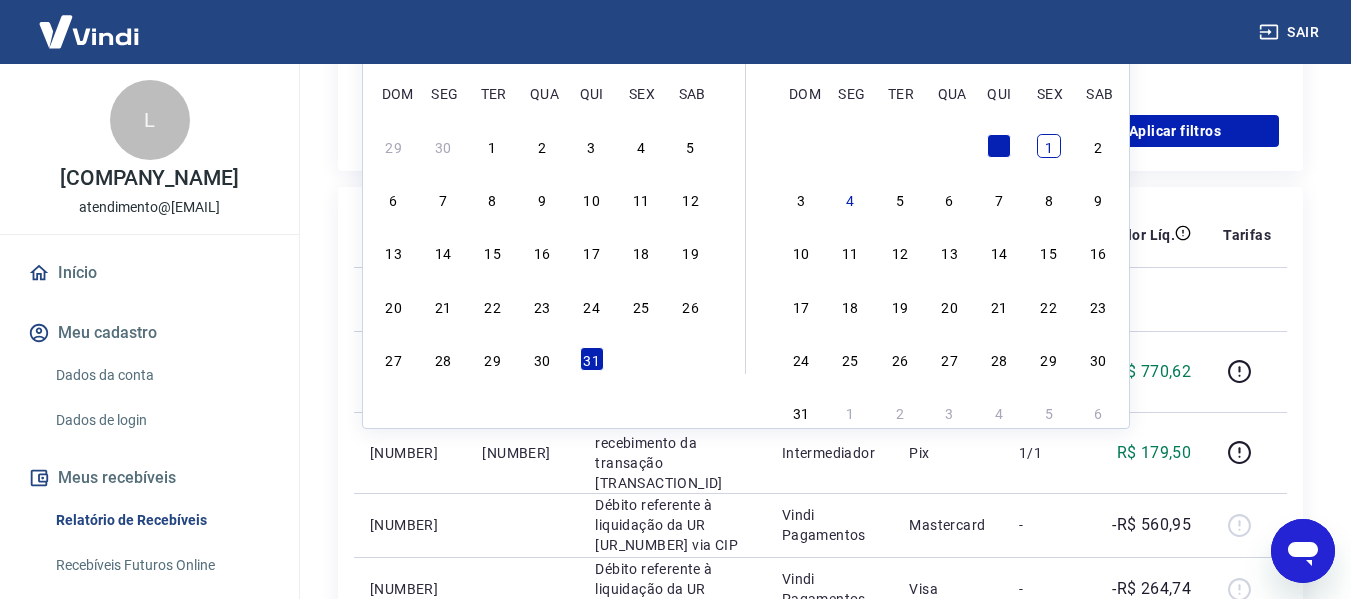 click on "1" at bounding box center [1049, 146] 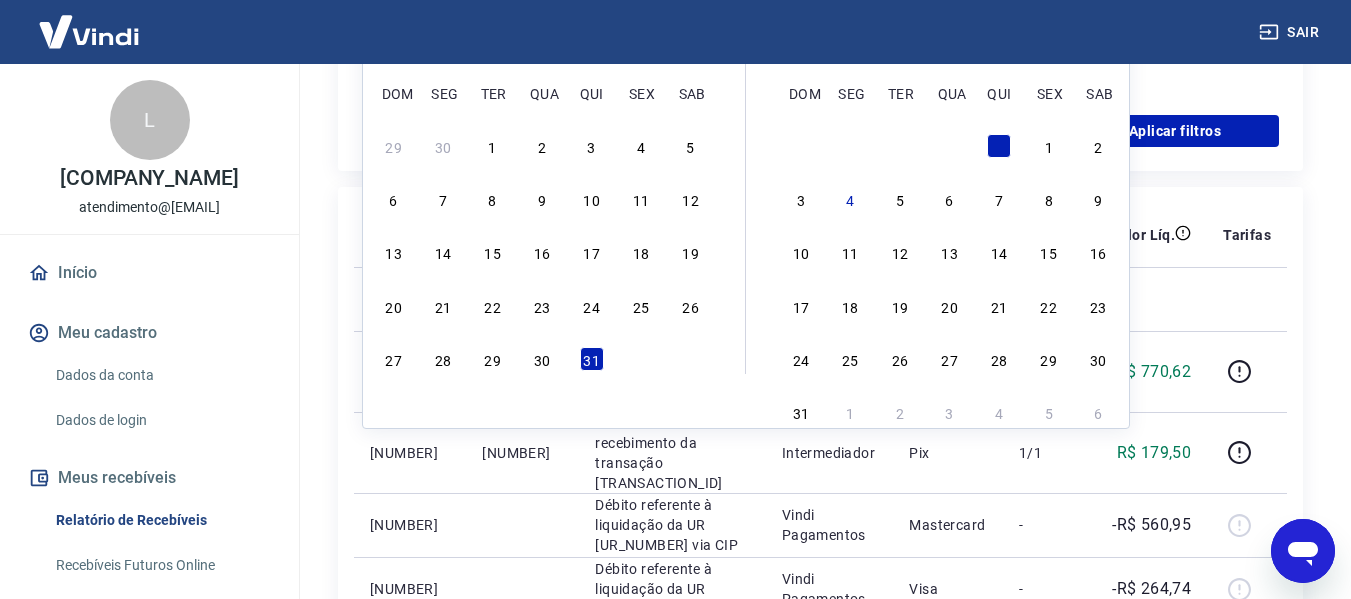 click on "Filtros Período Selecione um período Período personalizado [DATE] Previous Month Next Month [MONTH] [YEAR] dom seg ter qua qui sex sab 29 30 1 2 3 4 5 6 7 8 9 10 11 12 13 14 15 16 17 18 19 20 21 22 23 24 25 26 27 28 29 30 31 [MONTH] [YEAR] dom seg ter qua qui sex sab 1 2 3 4 5 6 7 8 9 10 11 12 13 14 15 16 17 18 19 20 21 22 23 24 25 26 27 28 29 30 31 1 2 3 4 5 6 [DATE] Forma de Pagamento Selecione uma forma de pagamento Tipo de Movimentação Selecione um tipo de movimentação Aplicar filtros" at bounding box center [820, -51] 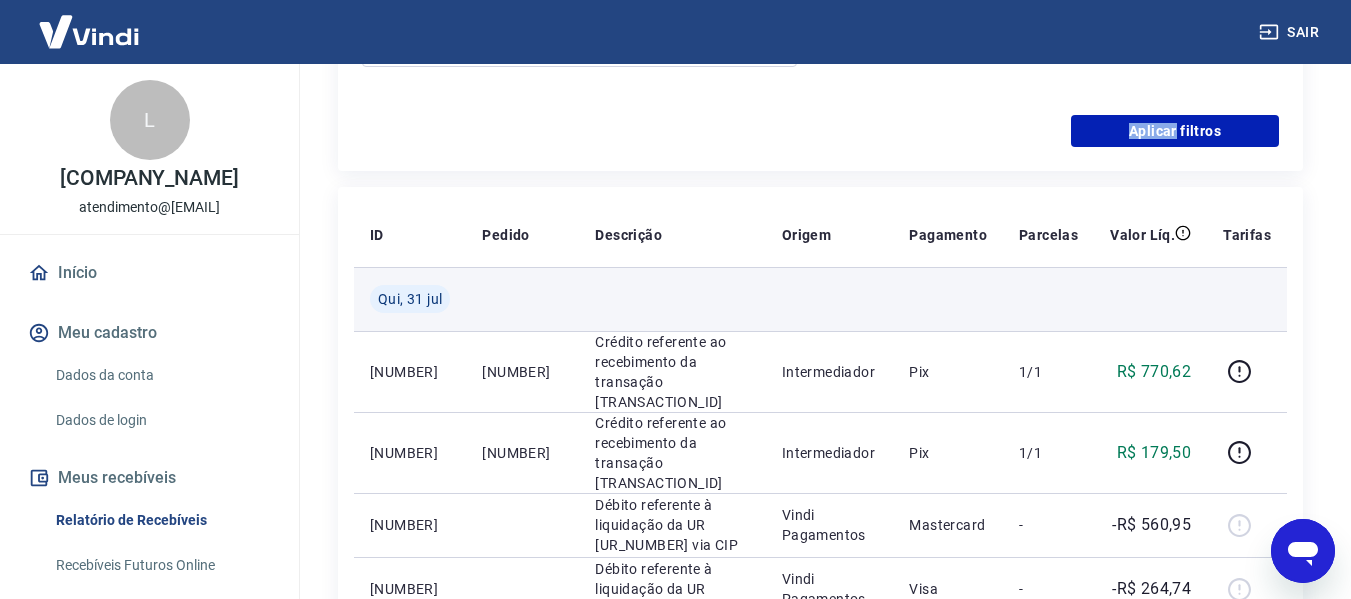 scroll, scrollTop: 286, scrollLeft: 0, axis: vertical 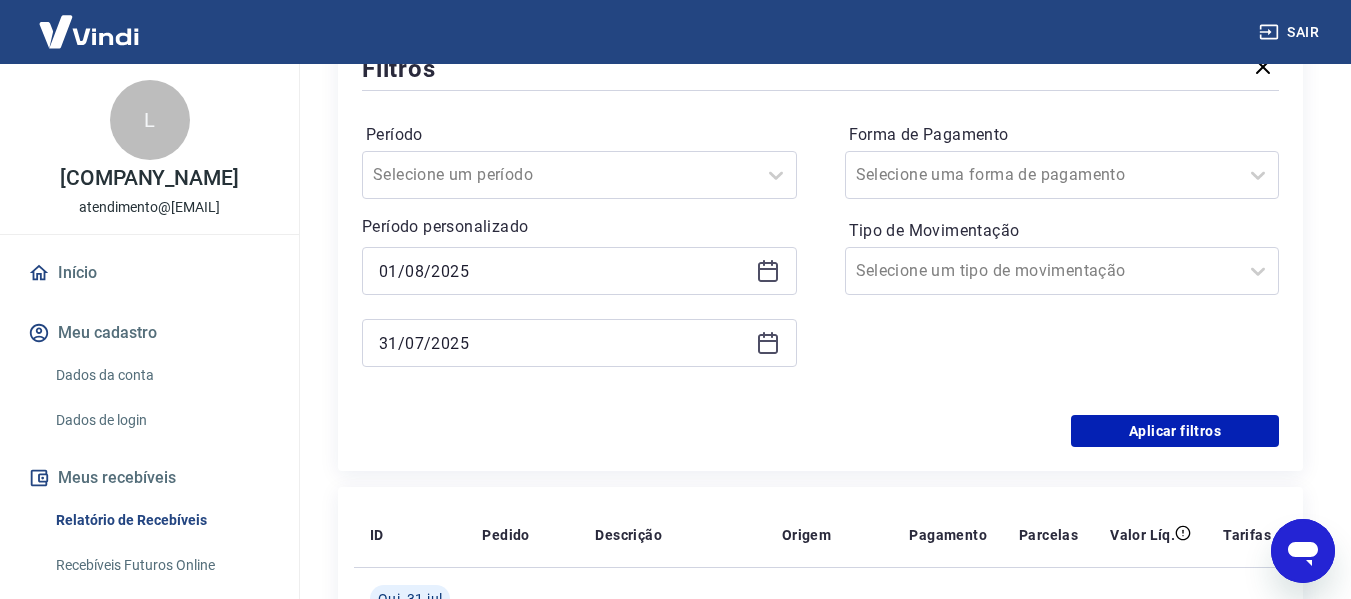 click 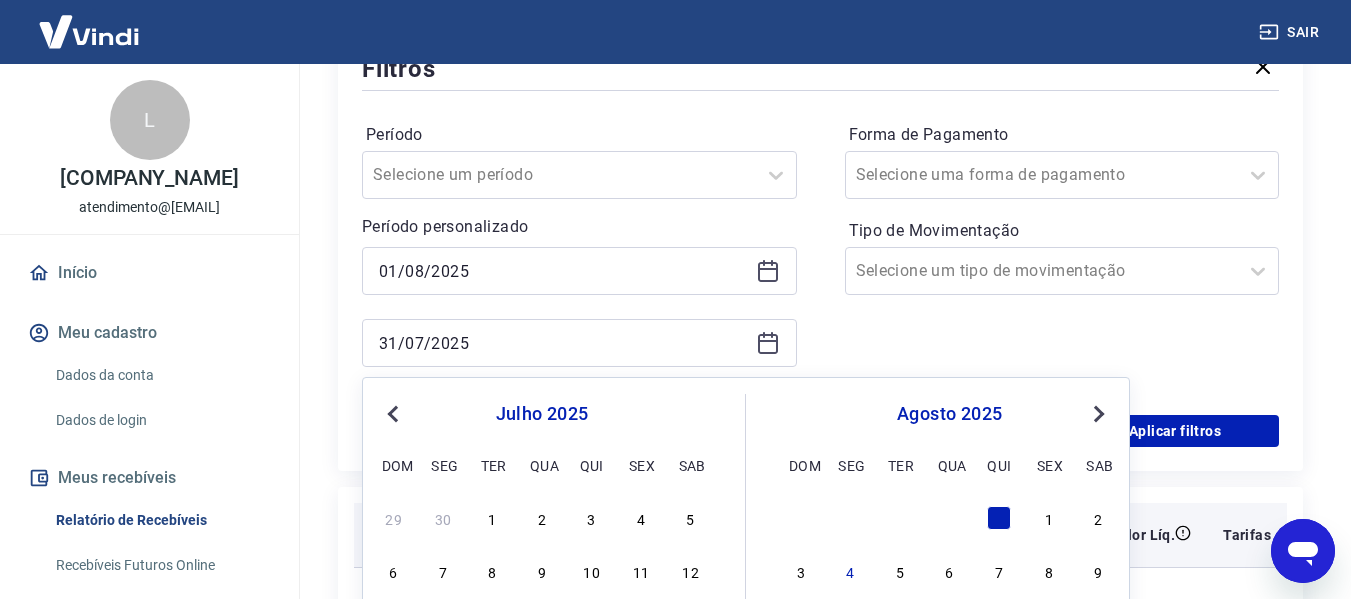 click on "1" at bounding box center (1049, 518) 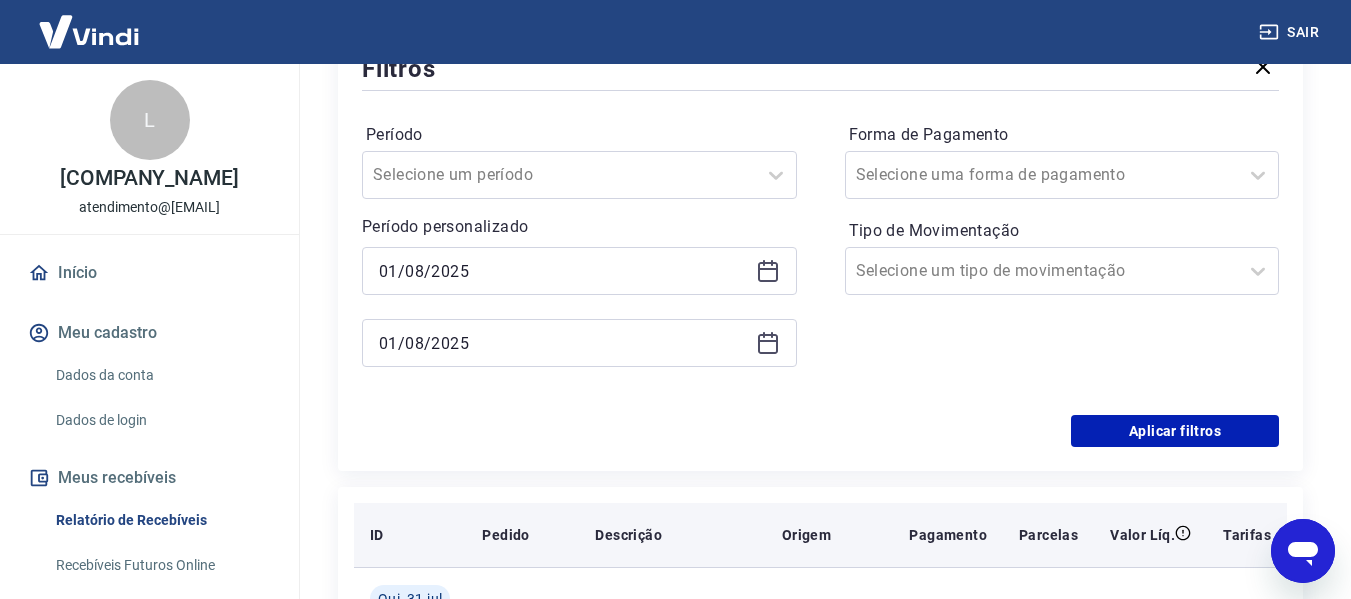 type on "01/08/2025" 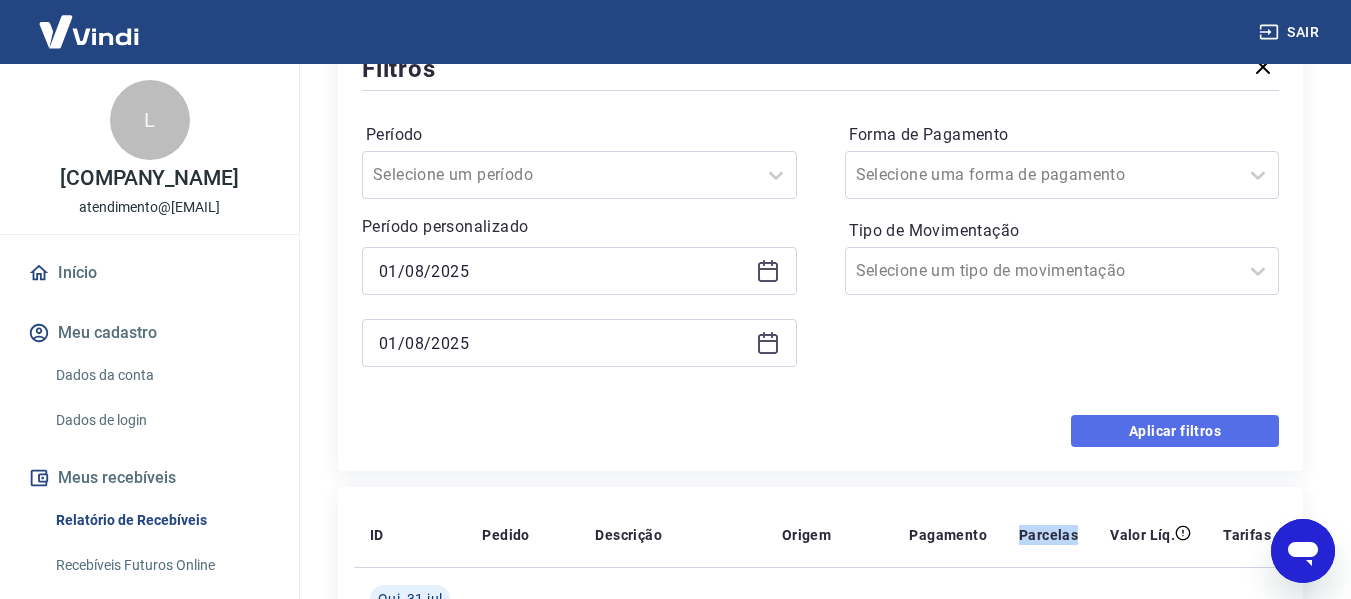 click on "Aplicar filtros" at bounding box center (1175, 431) 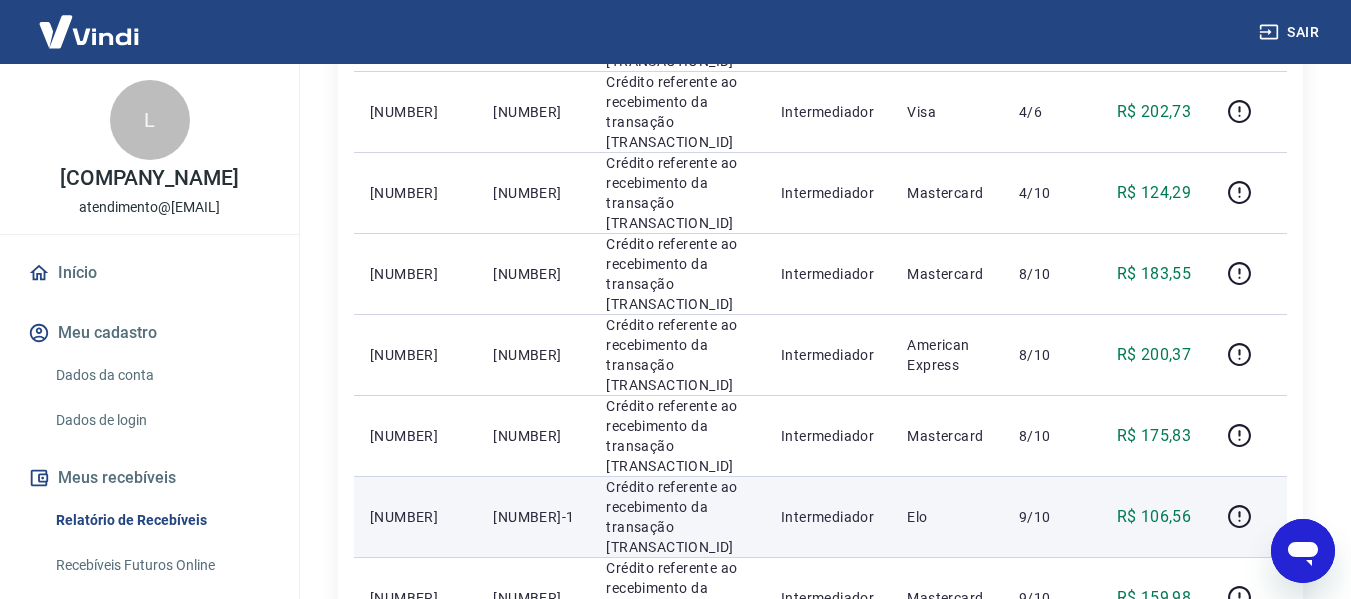 scroll, scrollTop: 1052, scrollLeft: 0, axis: vertical 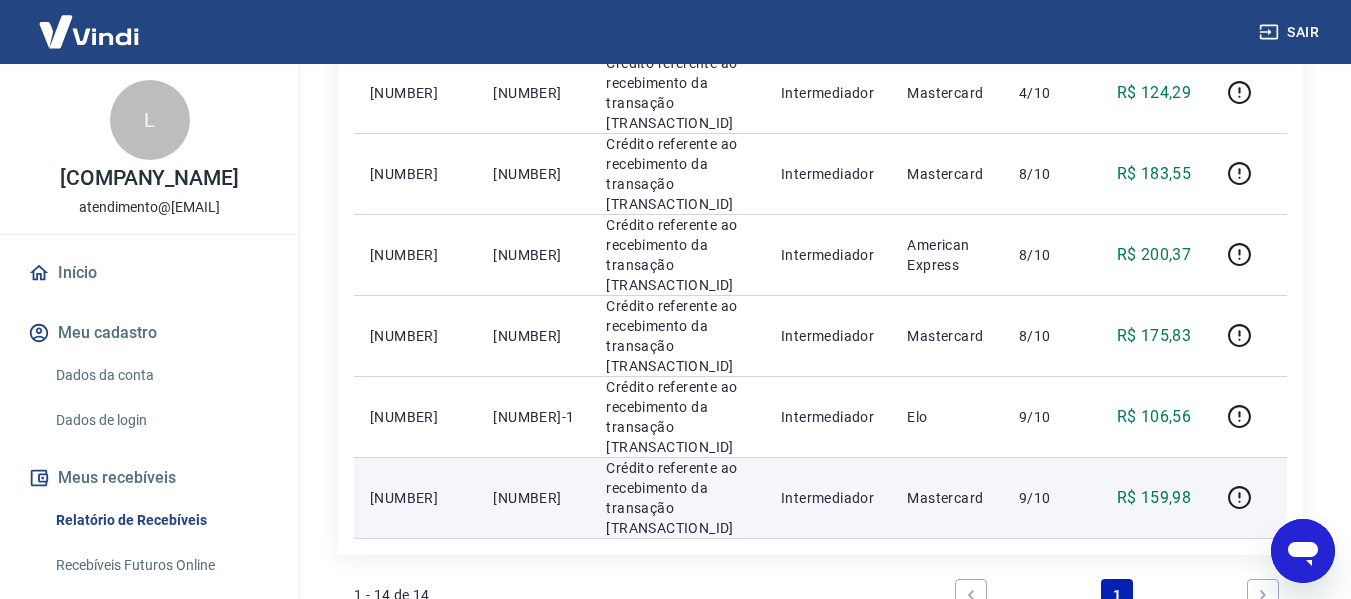 click on "[NUMBER]" at bounding box center (415, 498) 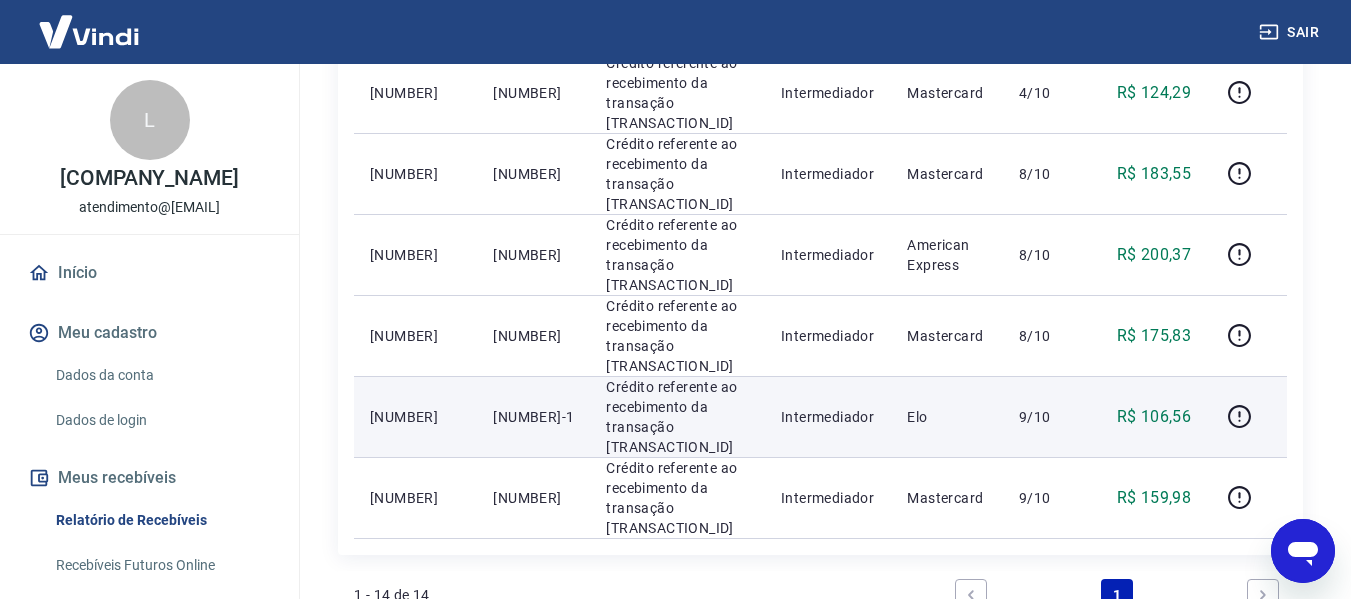 click on "[NUMBER]" at bounding box center [415, 417] 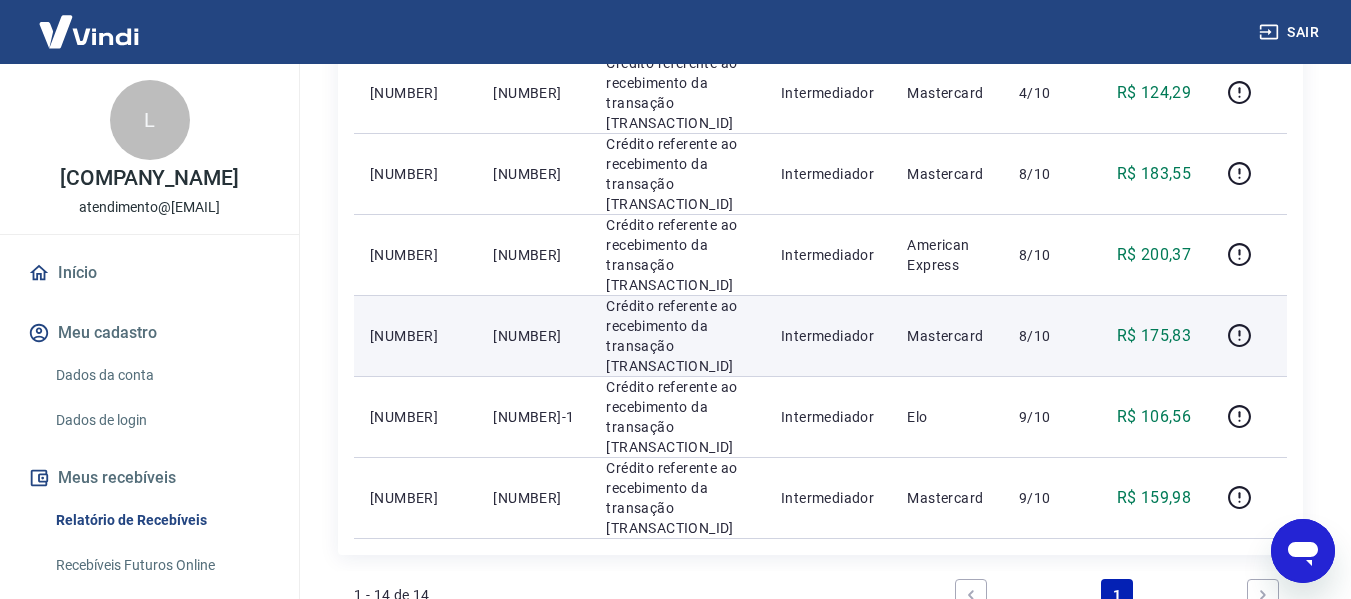 click on "[NUMBER]" at bounding box center [415, 336] 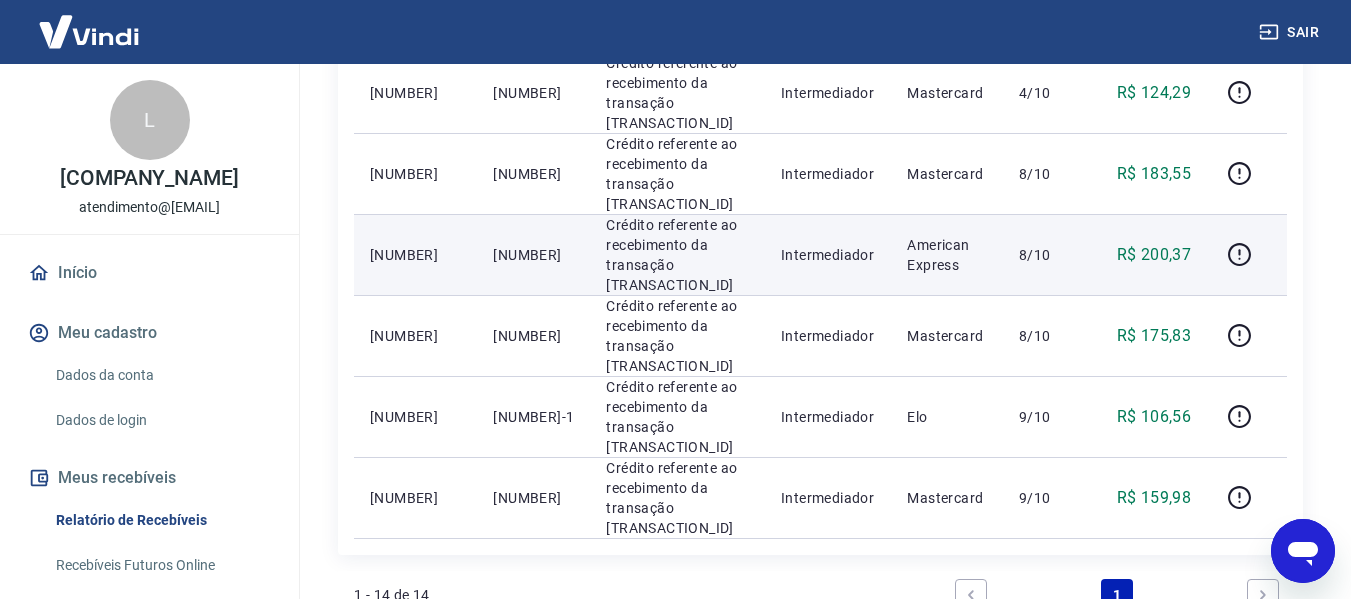 click on "[NUMBER]" at bounding box center (415, 254) 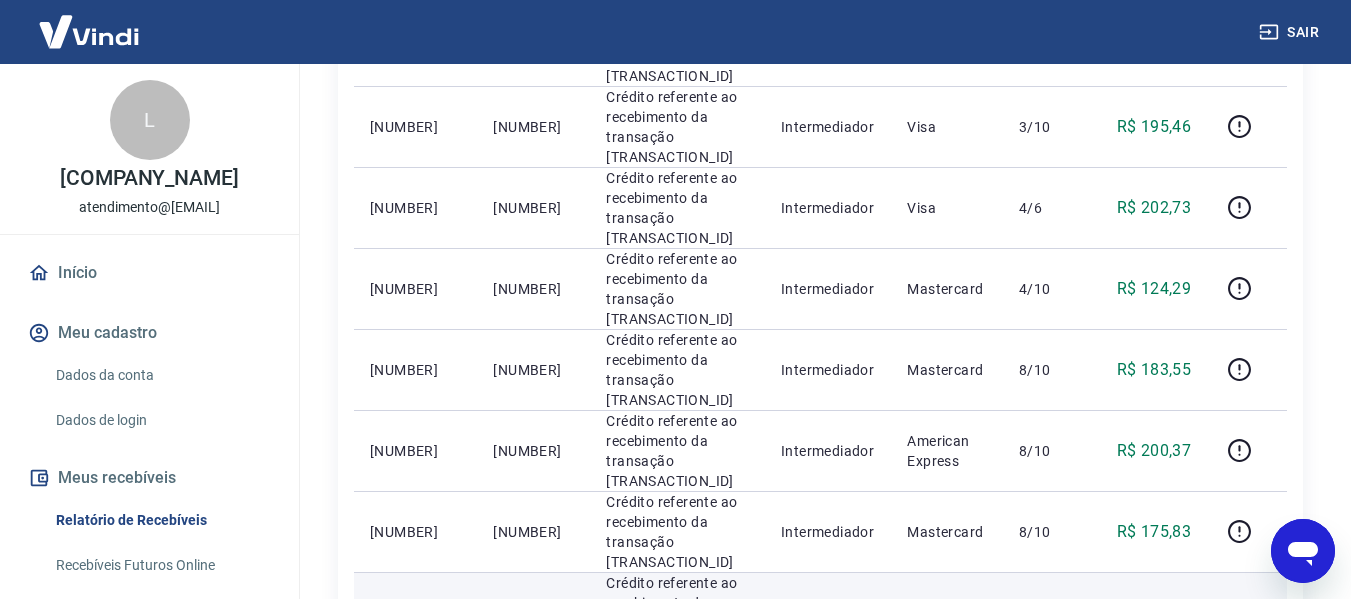 scroll, scrollTop: 852, scrollLeft: 0, axis: vertical 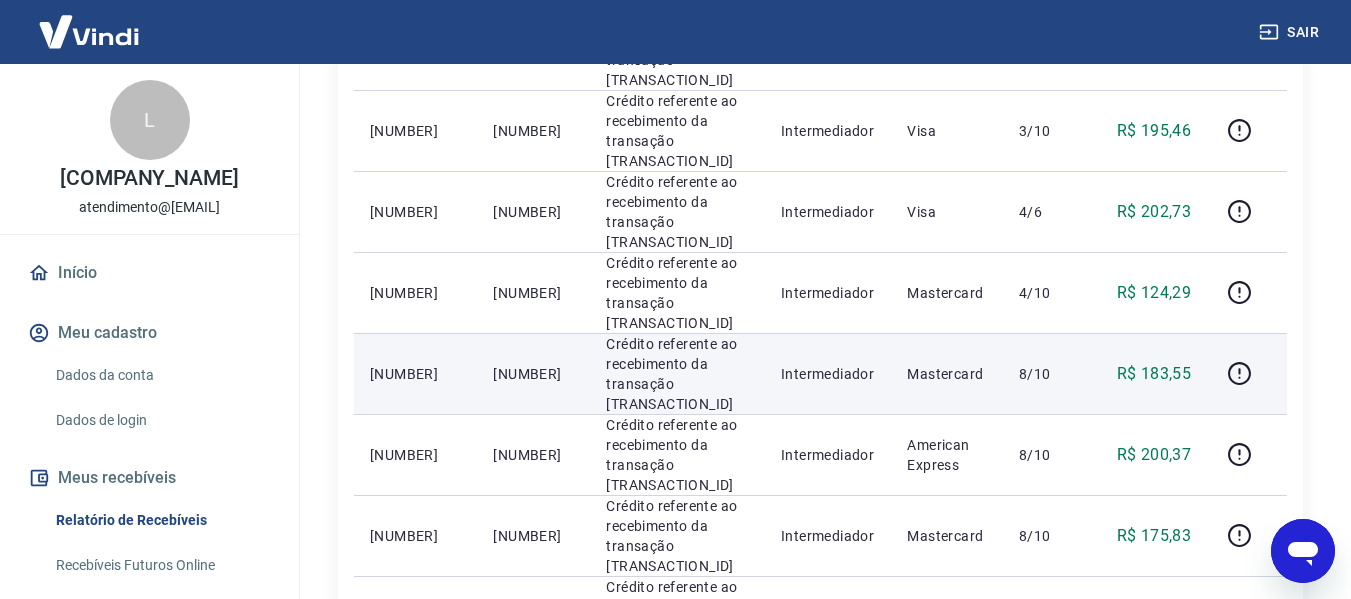 click on "[NUMBER]" at bounding box center (415, 374) 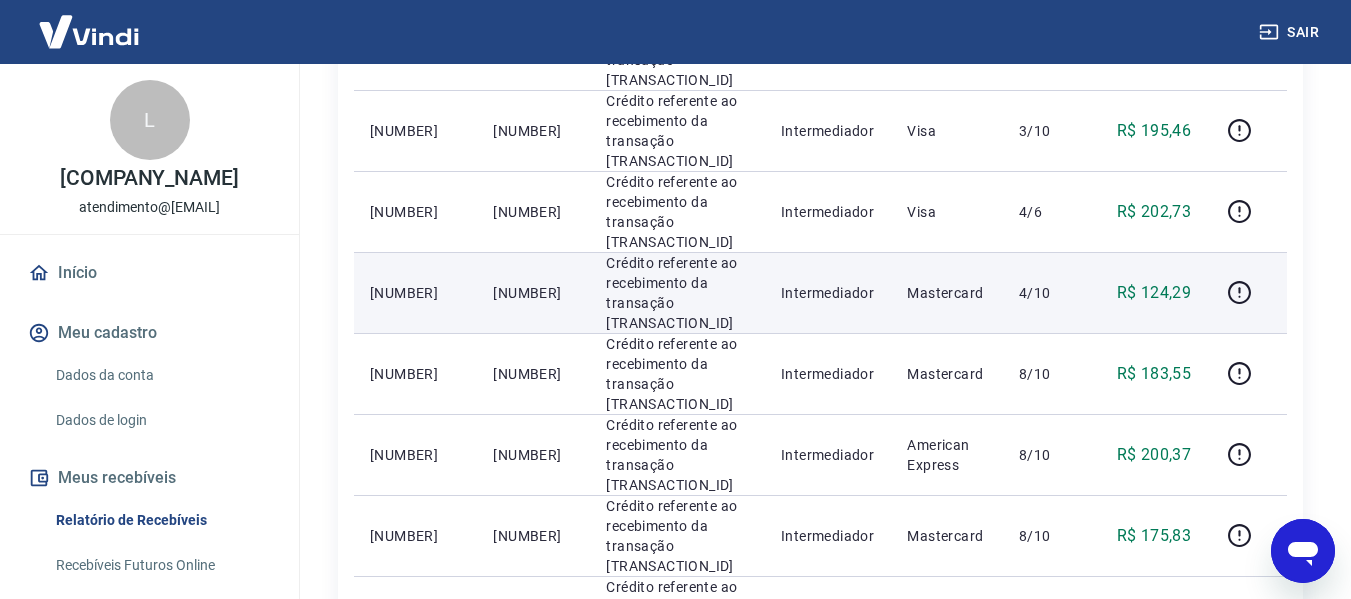 click on "[NUMBER]" at bounding box center [415, 293] 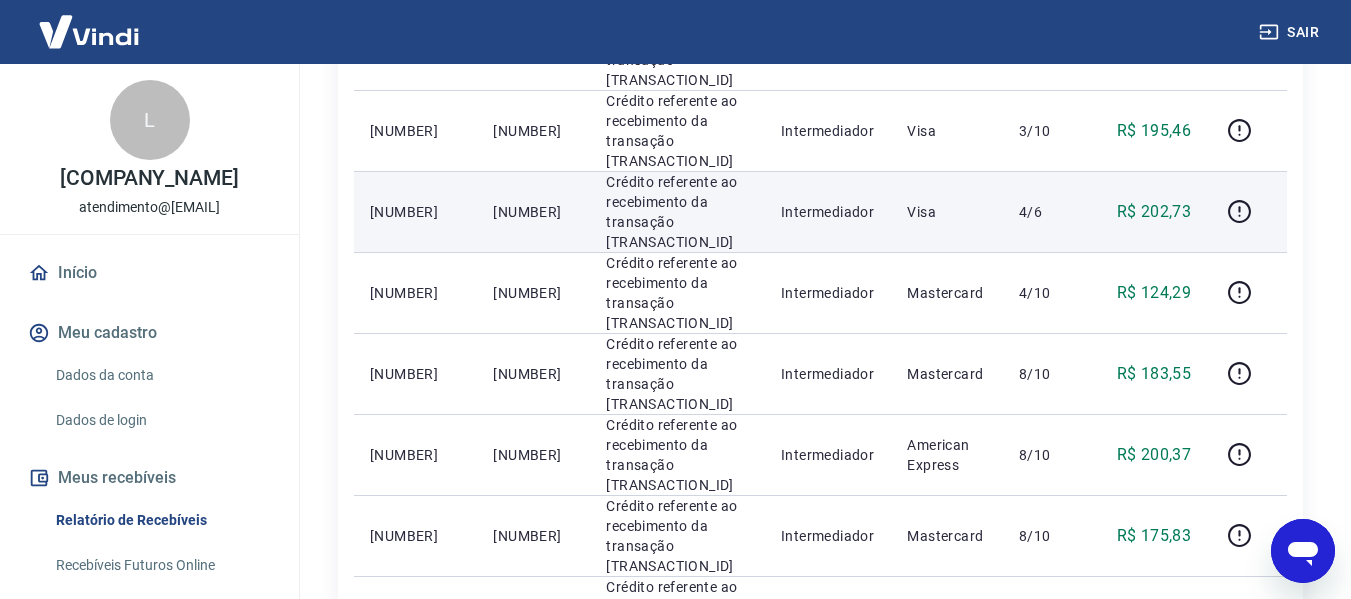 click on "[NUMBER]" at bounding box center (415, 212) 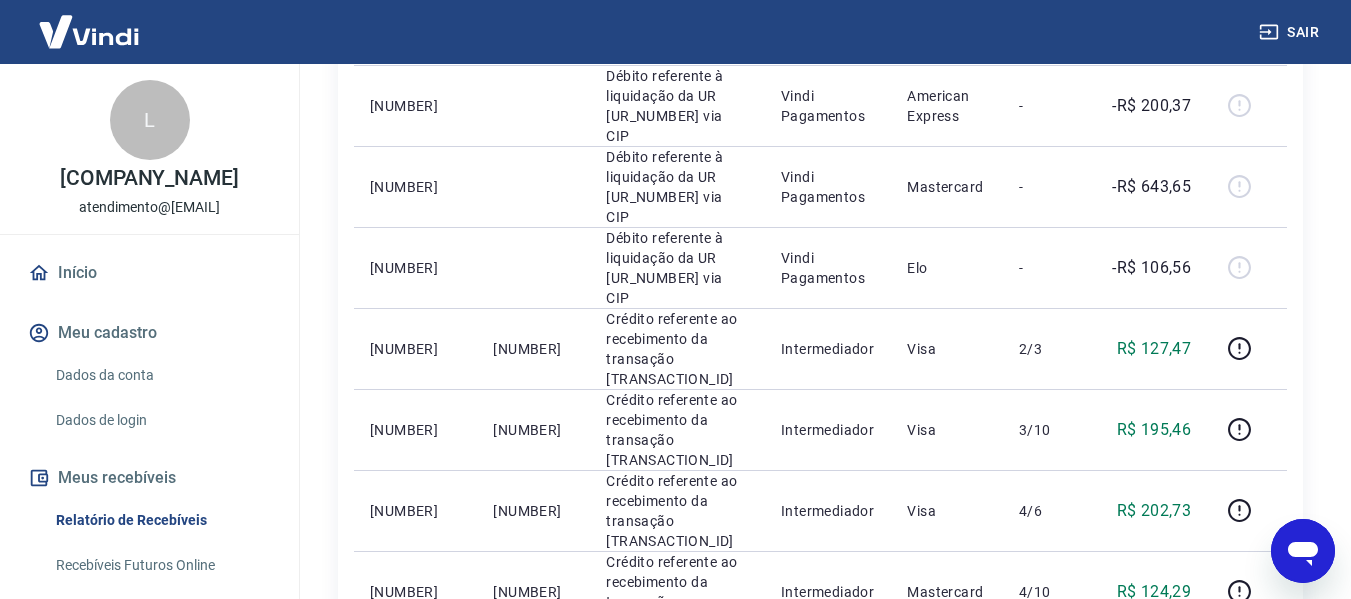 scroll, scrollTop: 552, scrollLeft: 0, axis: vertical 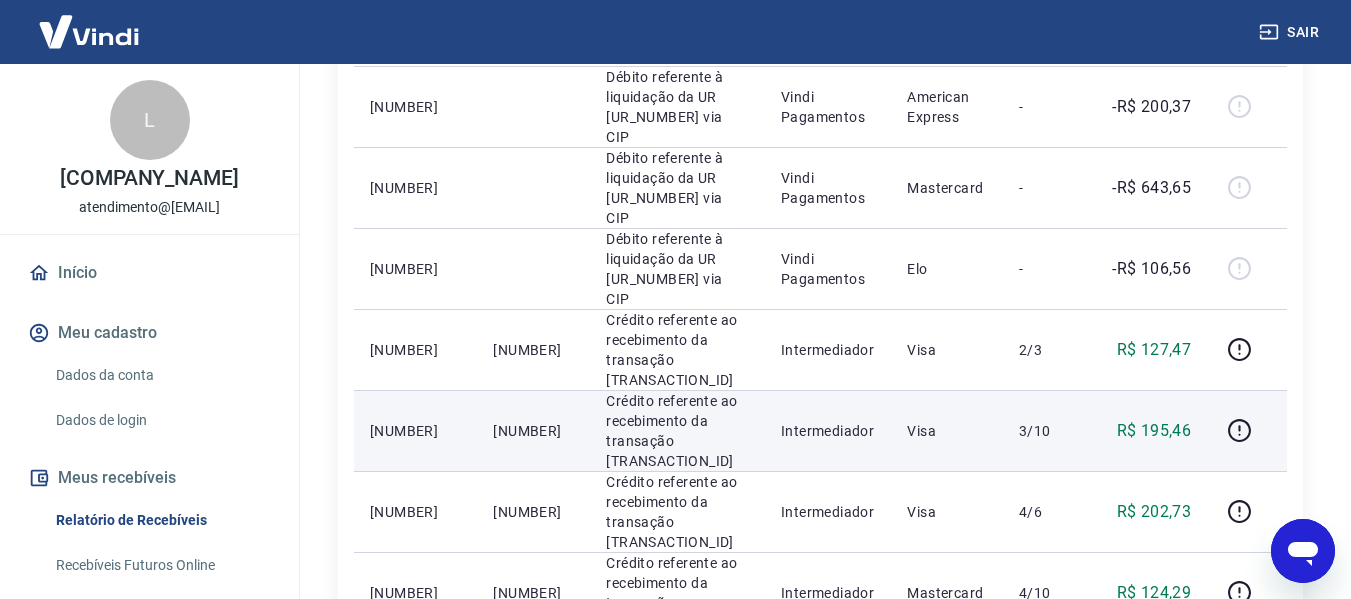 click on "[NUMBER]" at bounding box center [415, 431] 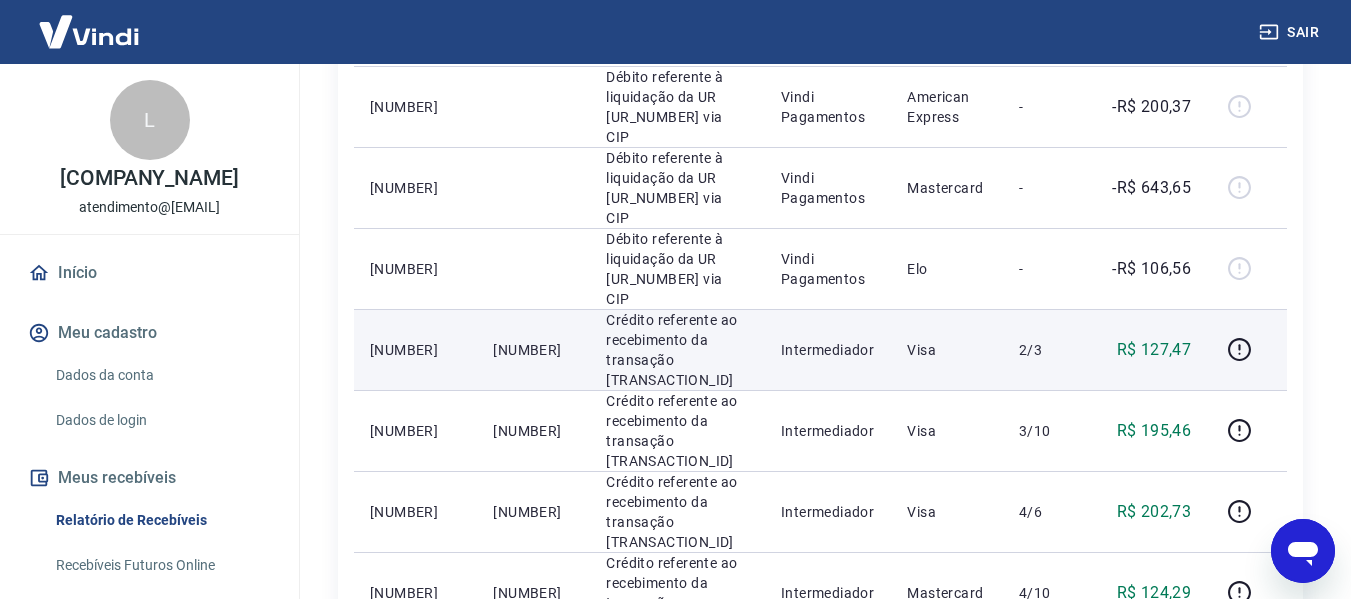 click on "[NUMBER]" at bounding box center (415, 350) 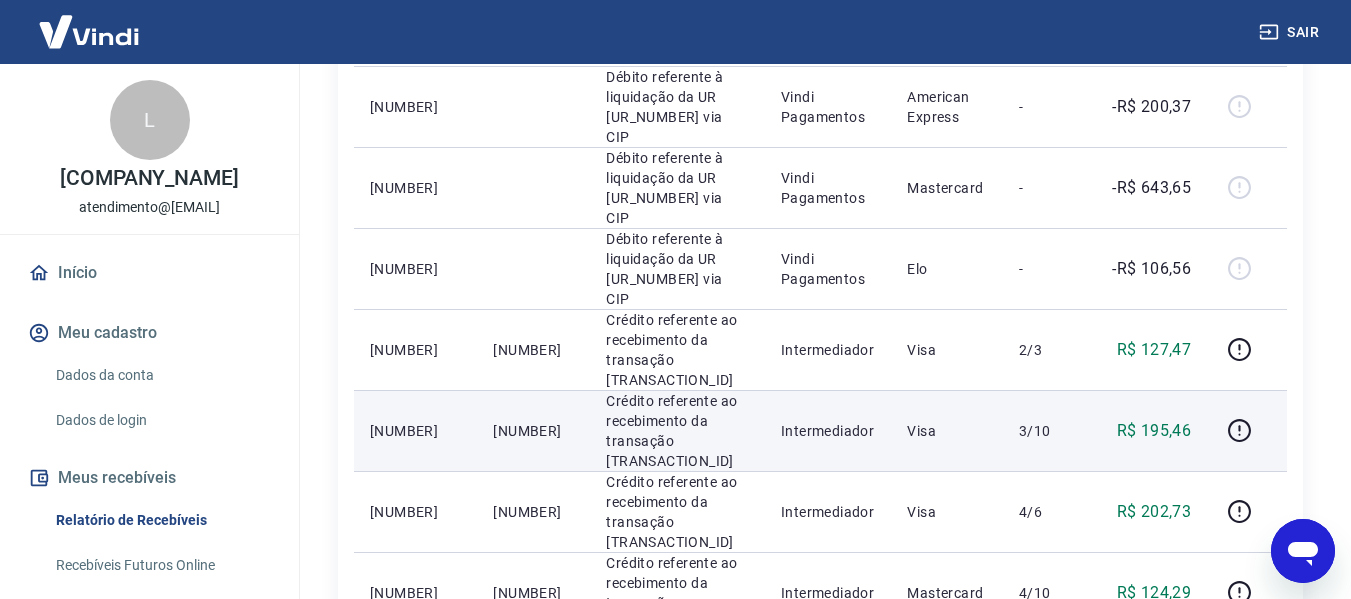 click on "Crédito referente ao recebimento da transação [TRANSACTION_ID]" at bounding box center (677, 431) 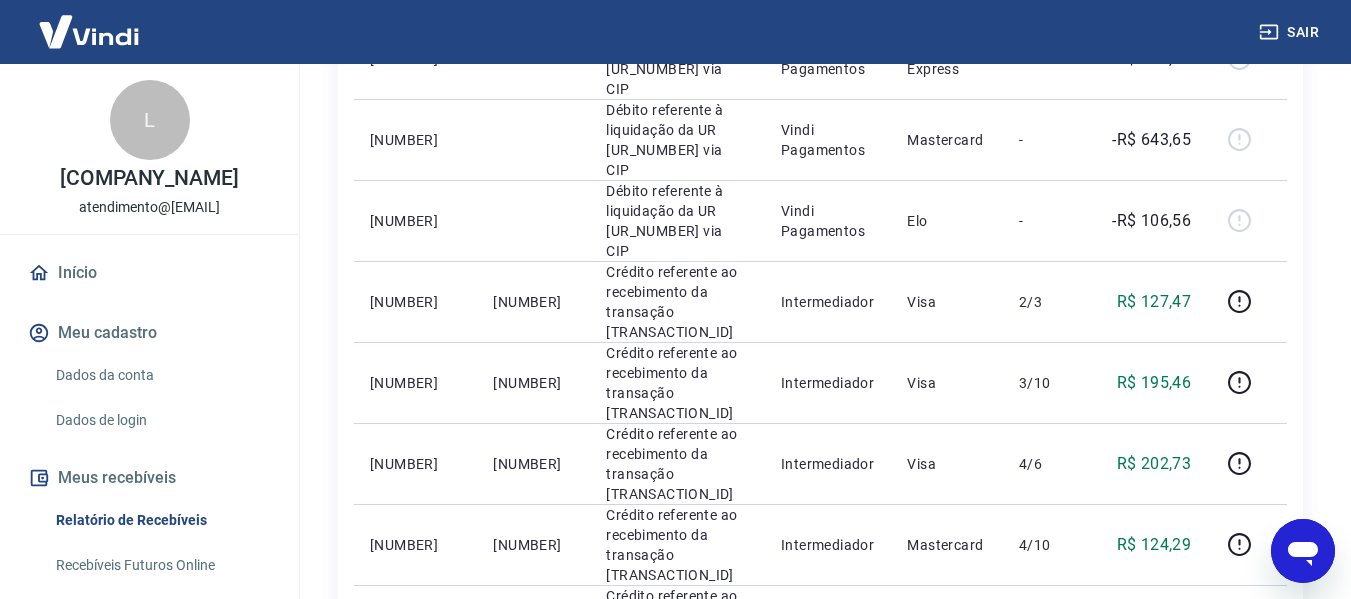 scroll, scrollTop: 100, scrollLeft: 0, axis: vertical 